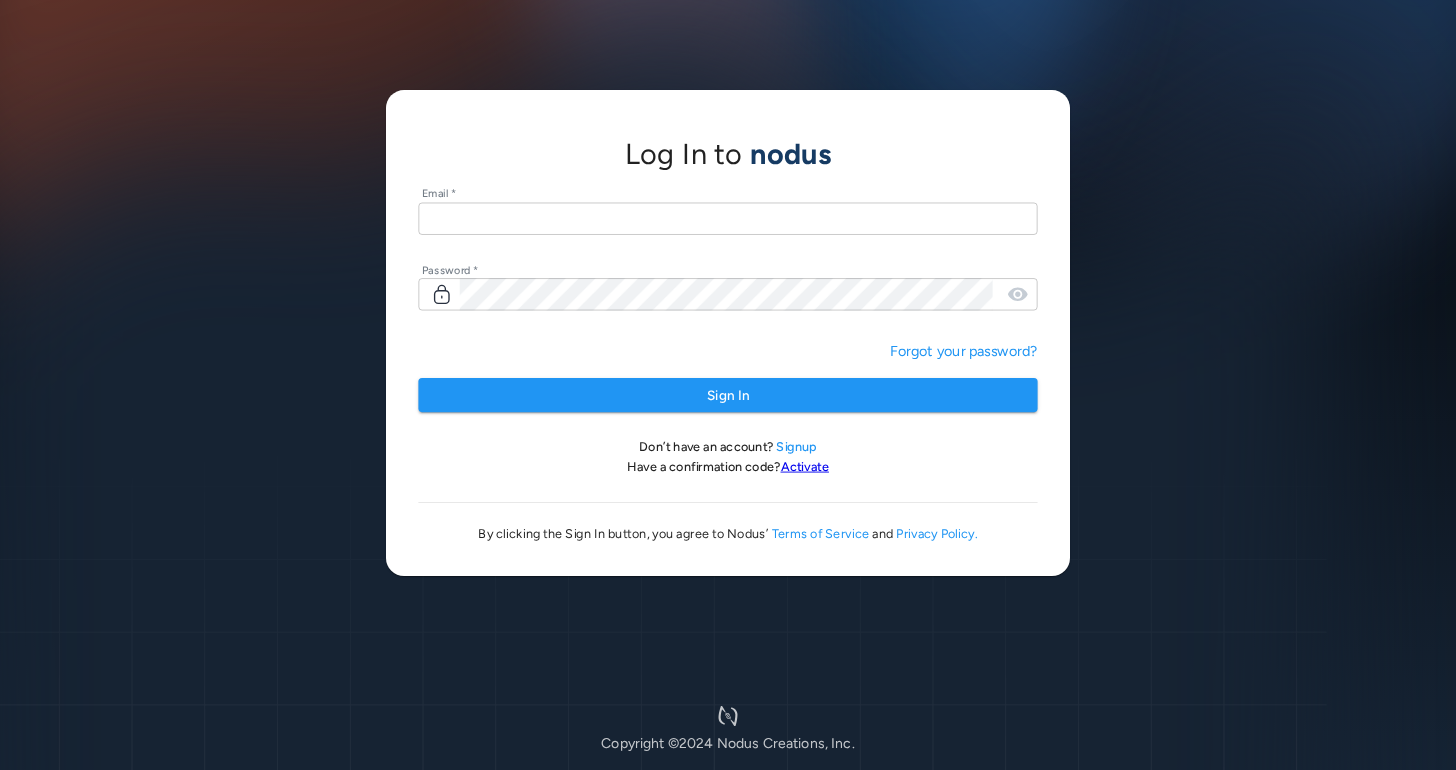 scroll, scrollTop: 0, scrollLeft: 0, axis: both 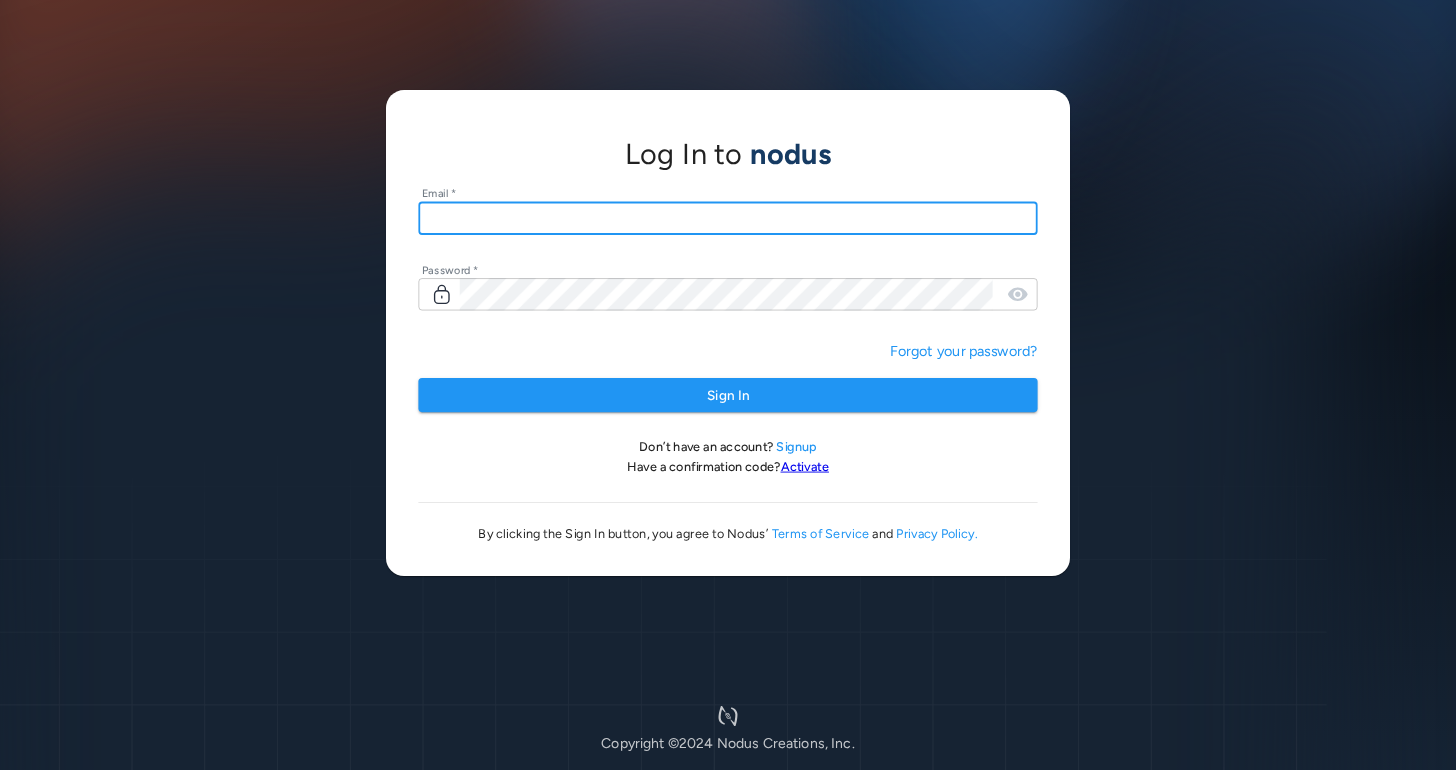 type on "**********" 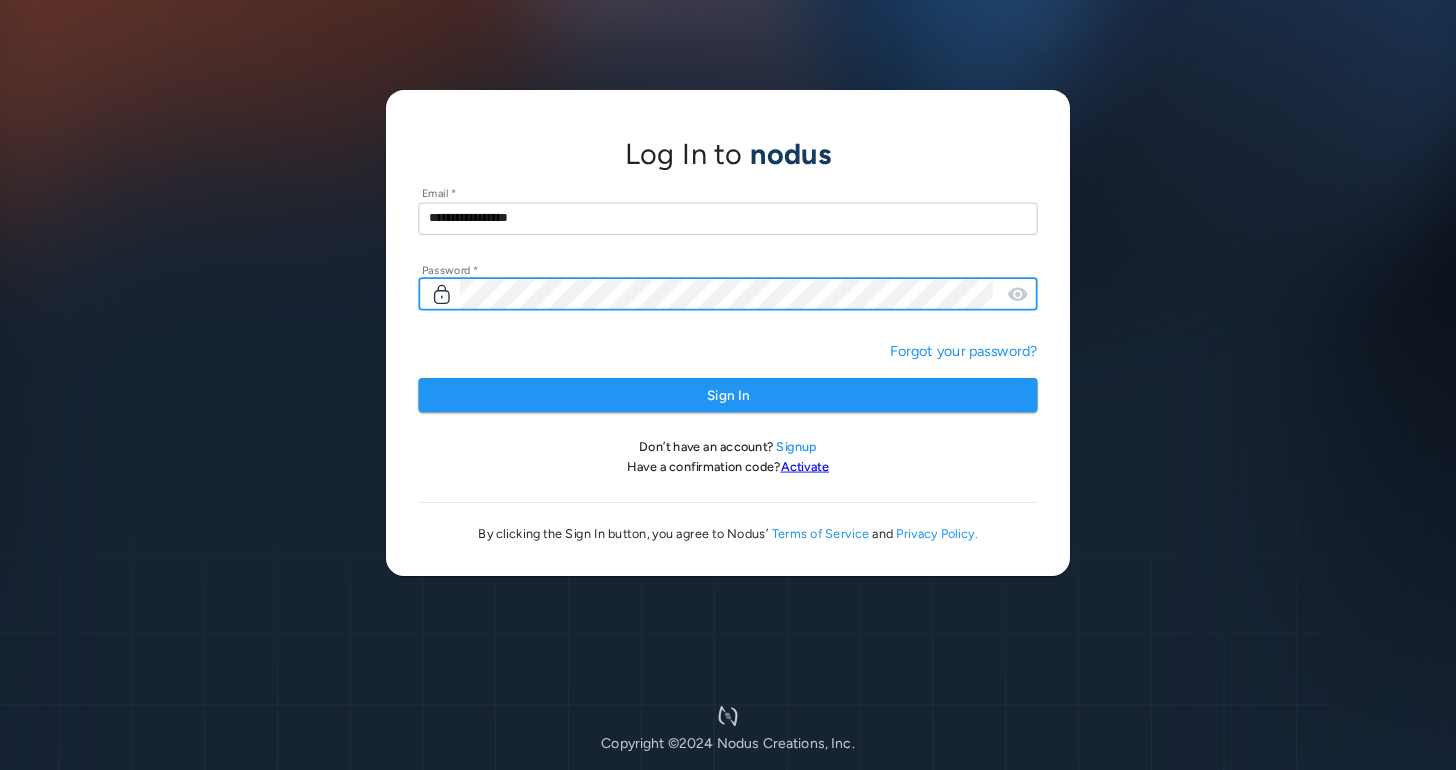 click on "Sign In" at bounding box center (727, 395) 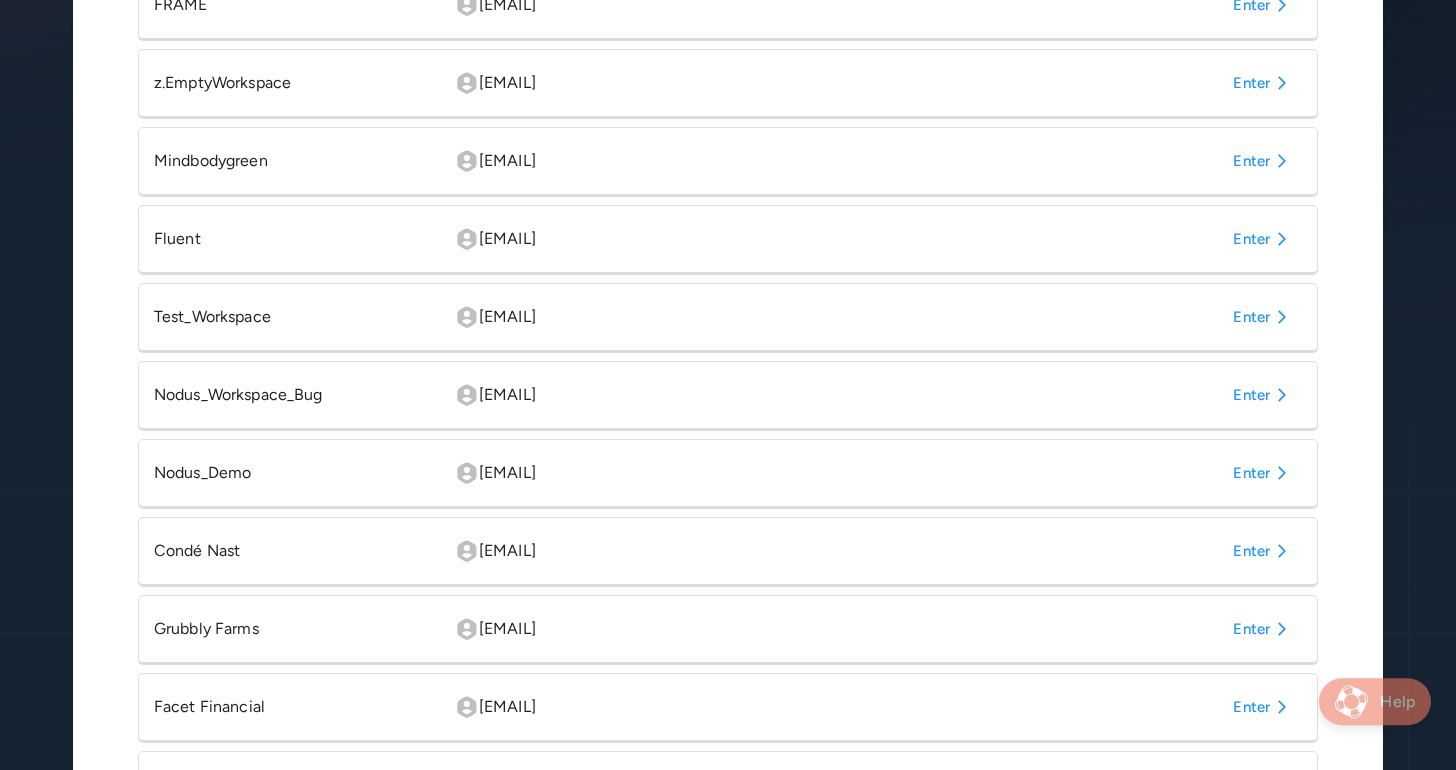 scroll, scrollTop: 523, scrollLeft: 0, axis: vertical 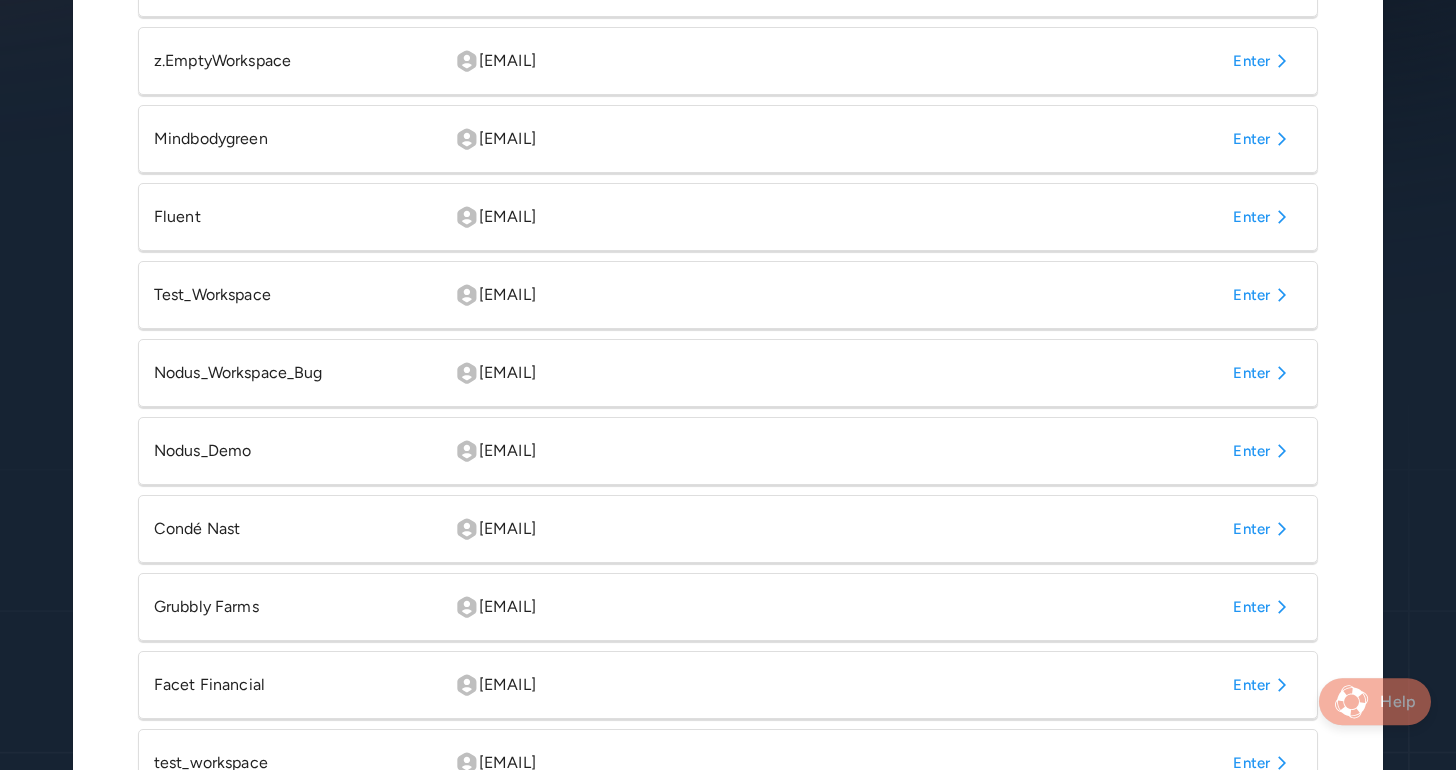 click on "Enter" at bounding box center [1263, 529] 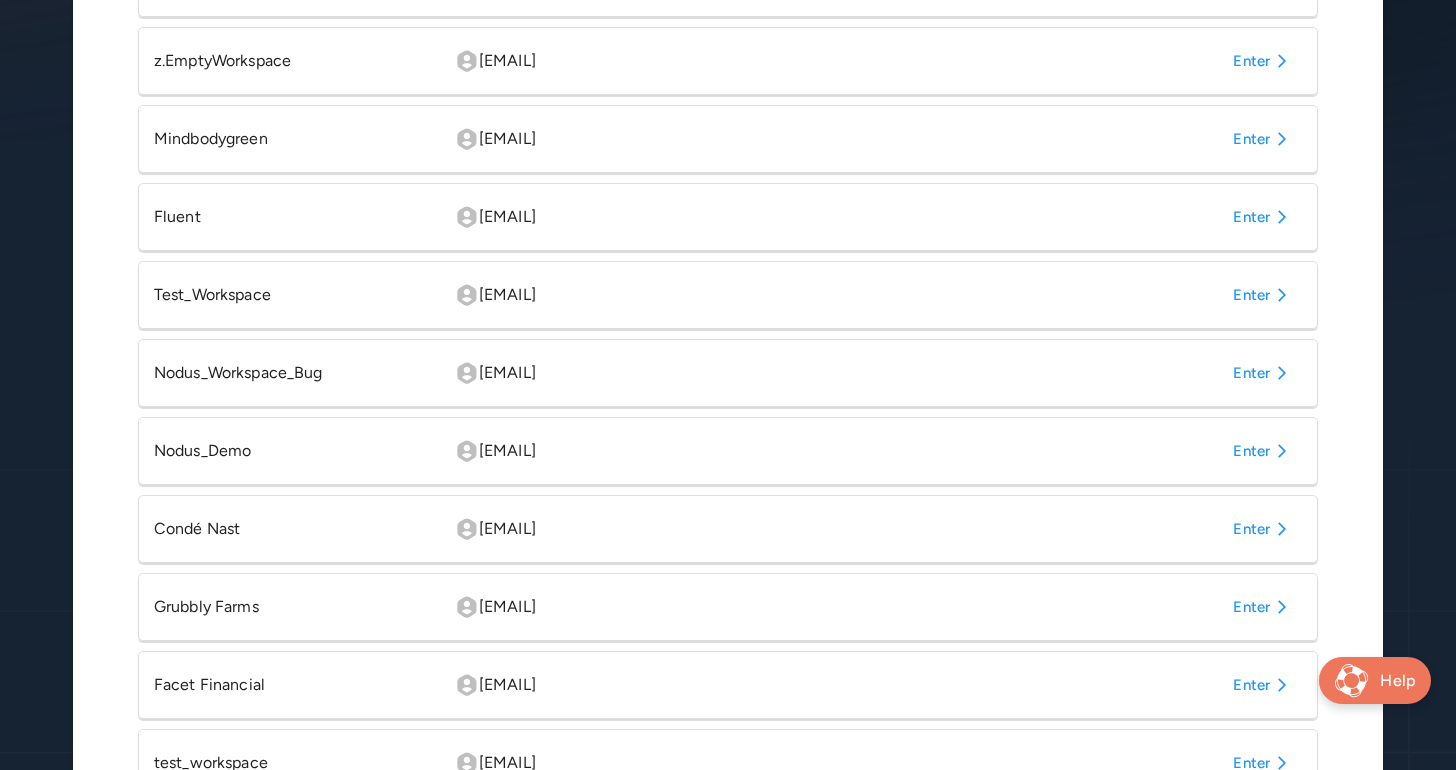 scroll, scrollTop: 0, scrollLeft: 0, axis: both 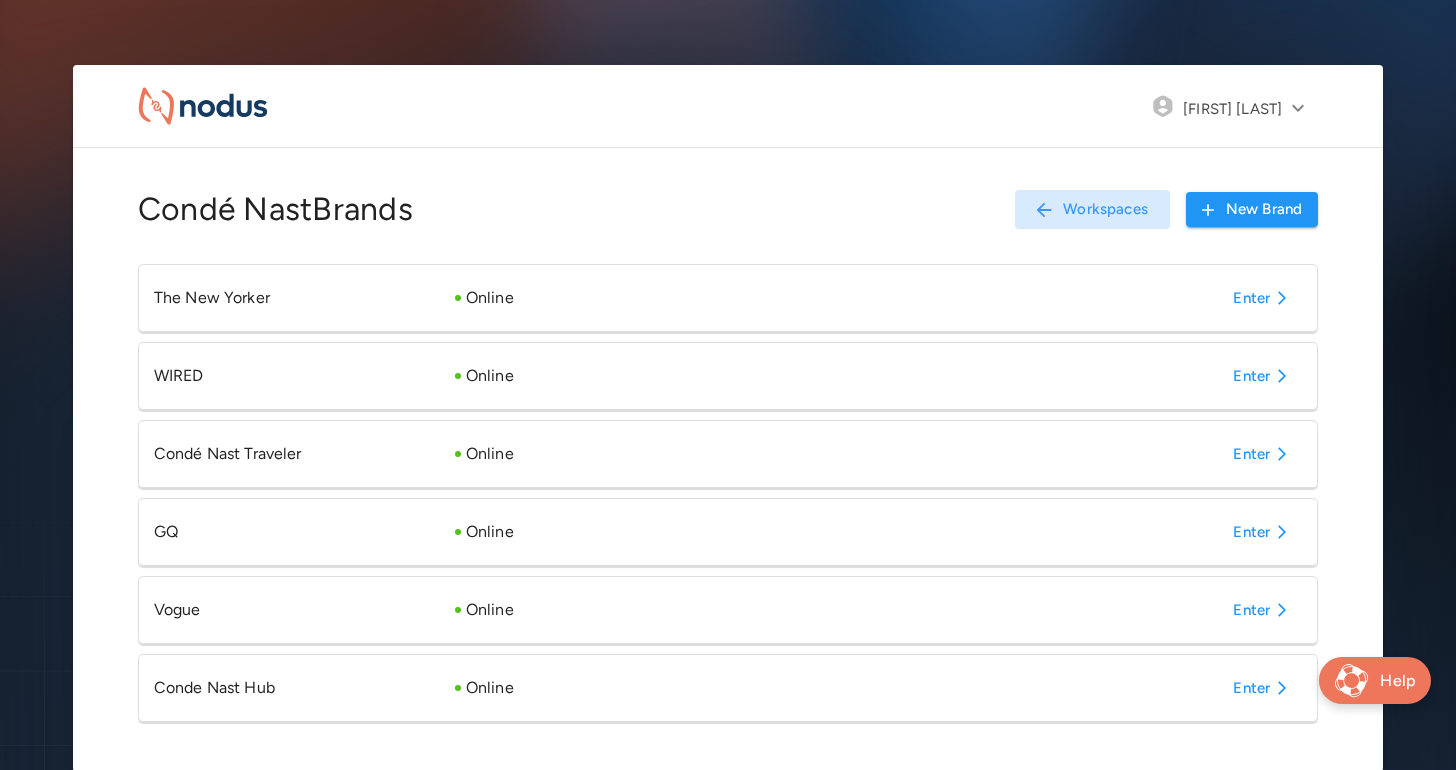 click on "Enter" at bounding box center [1263, 688] 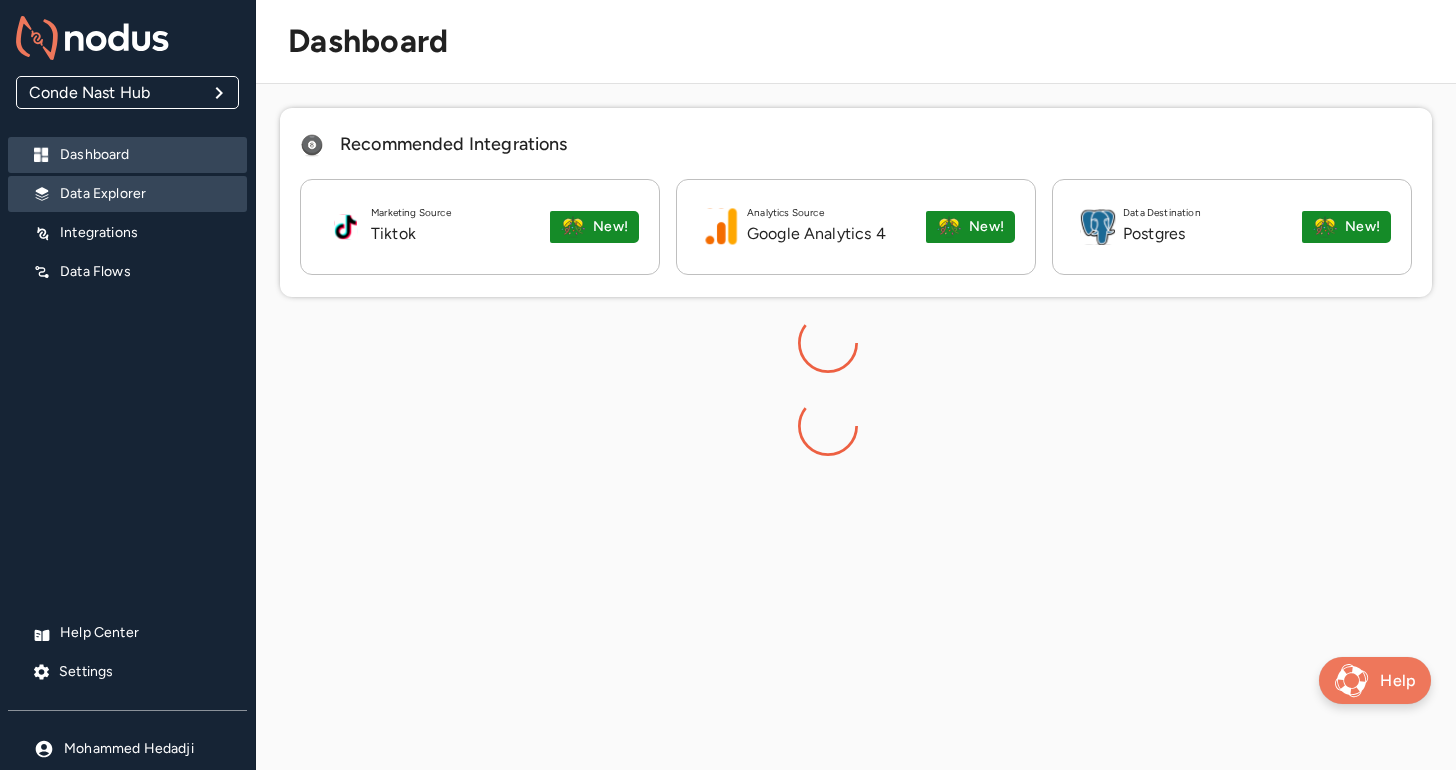 click on "Data Explorer" at bounding box center [145, 194] 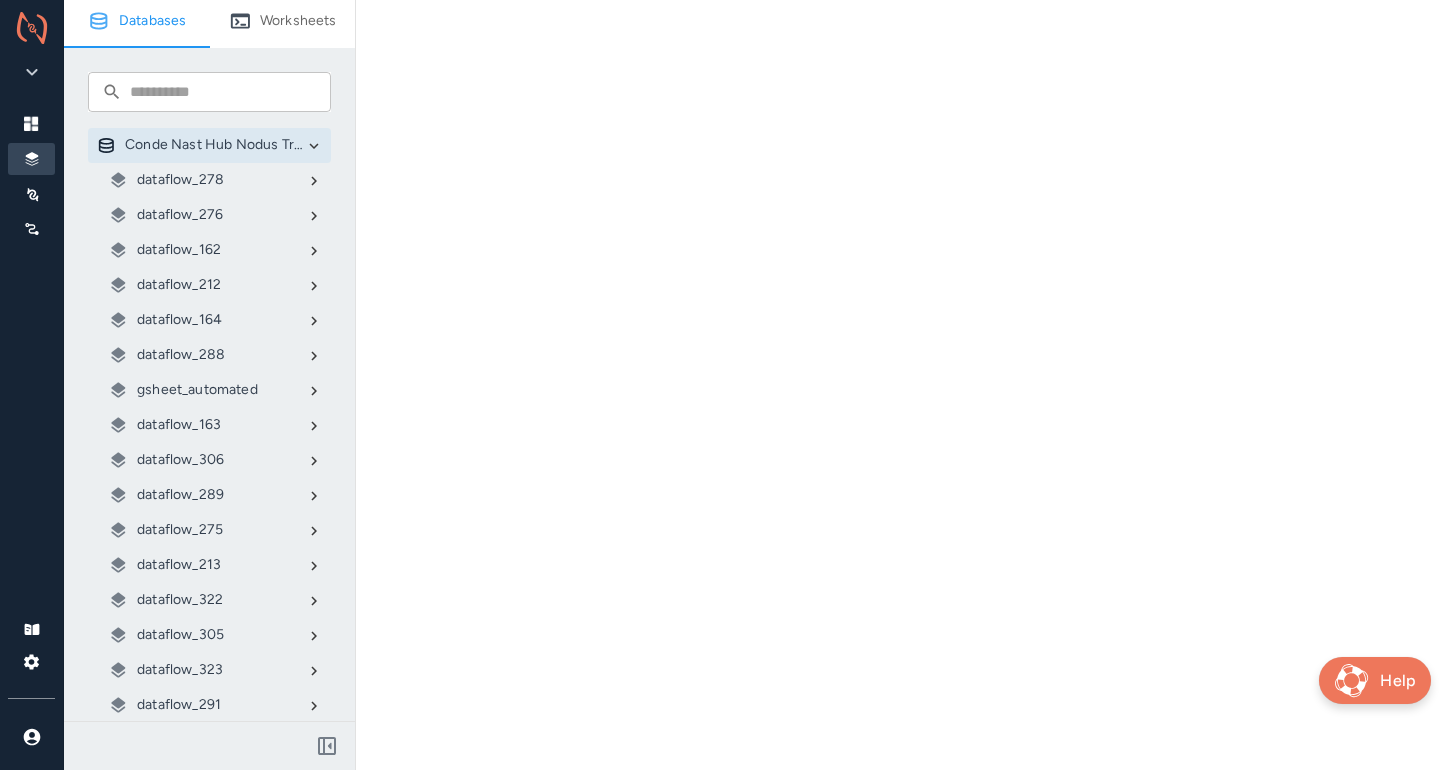 click on "gsheet_automated" at bounding box center [197, 390] 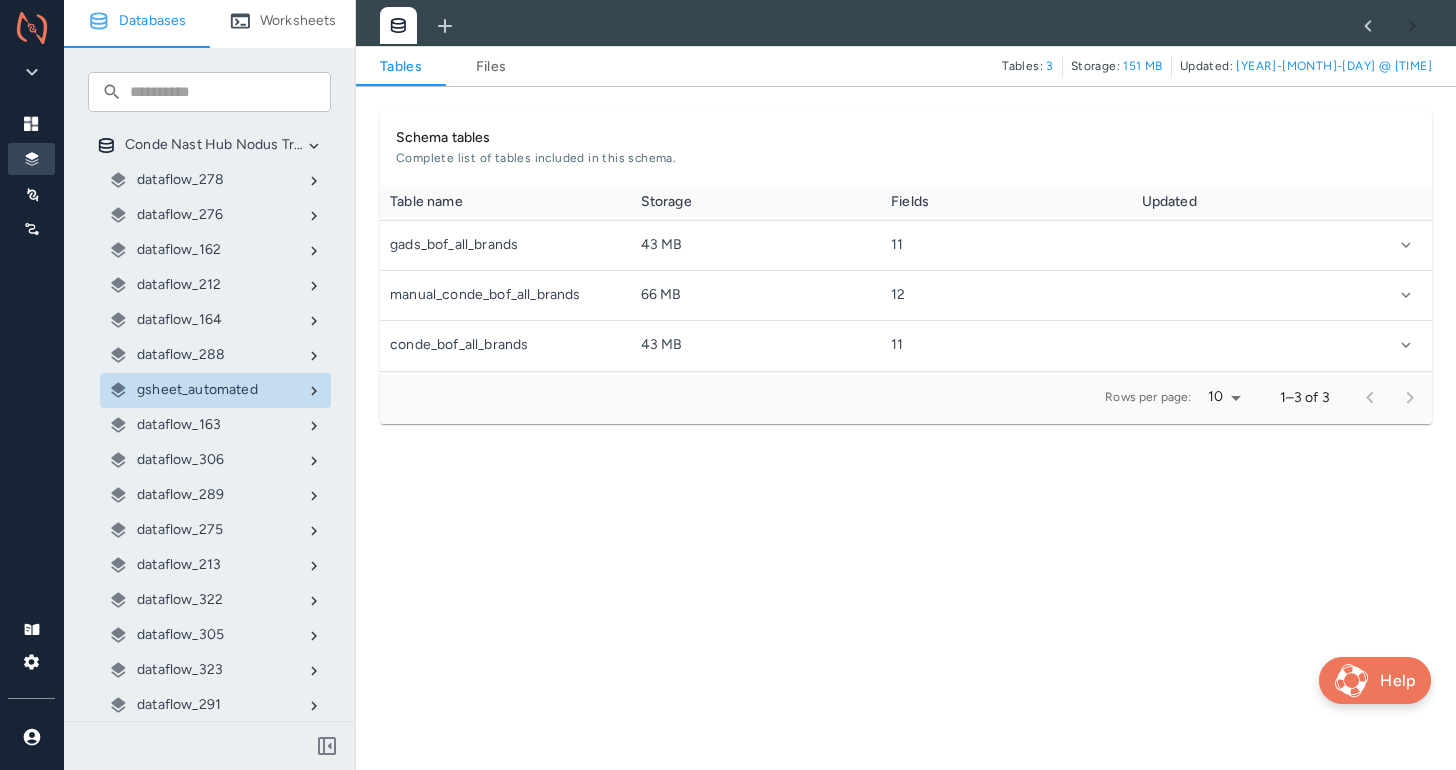 scroll, scrollTop: 1, scrollLeft: 1, axis: both 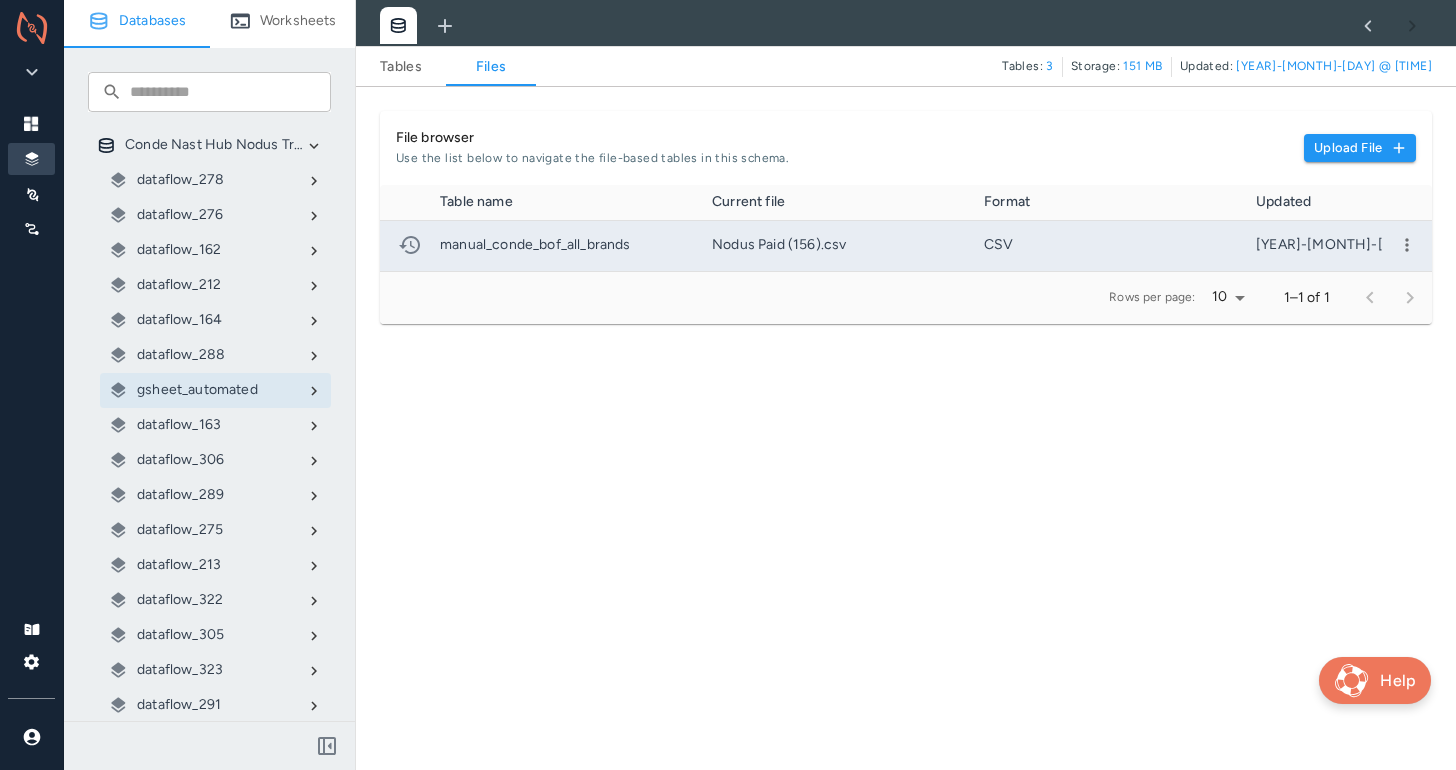 click at bounding box center [1407, 245] 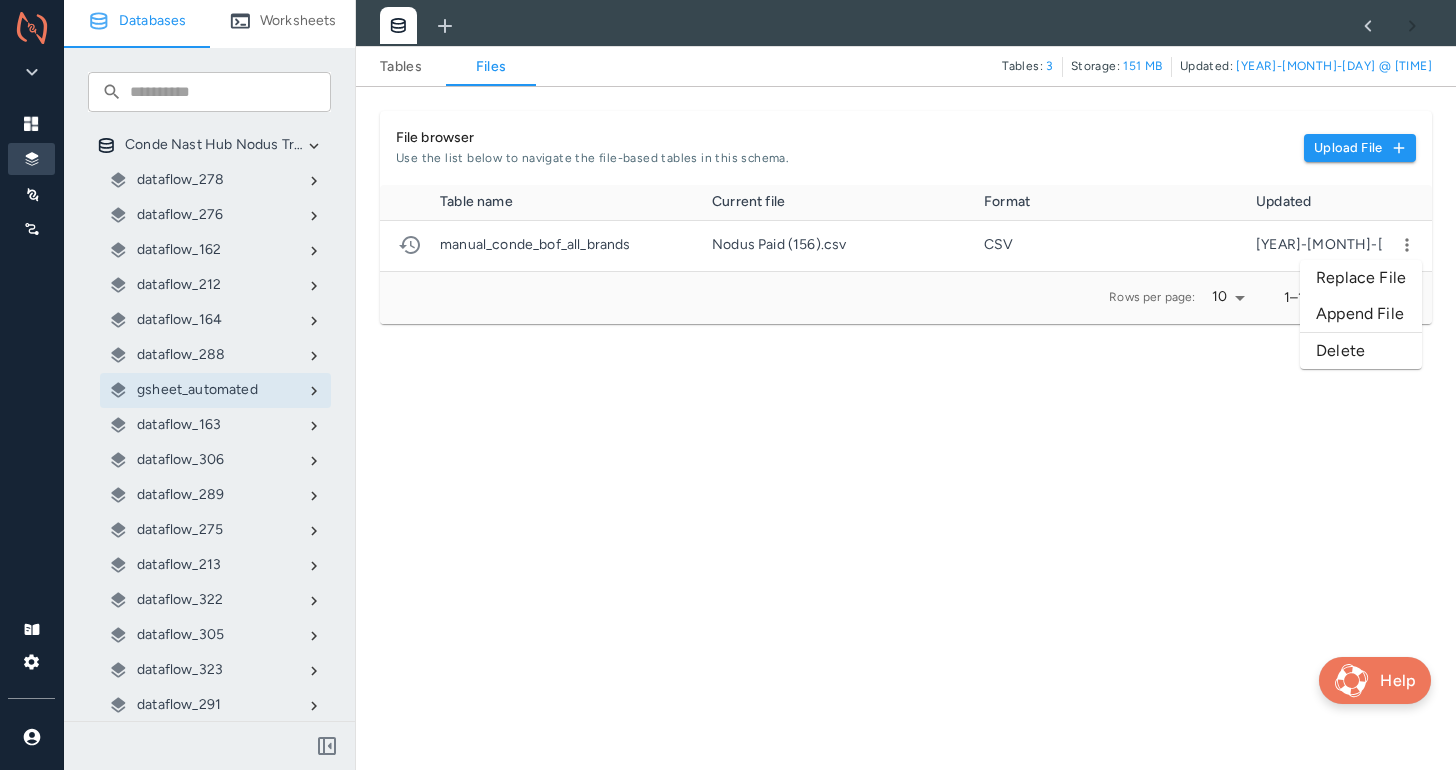 click on "Replace File" at bounding box center [1361, 278] 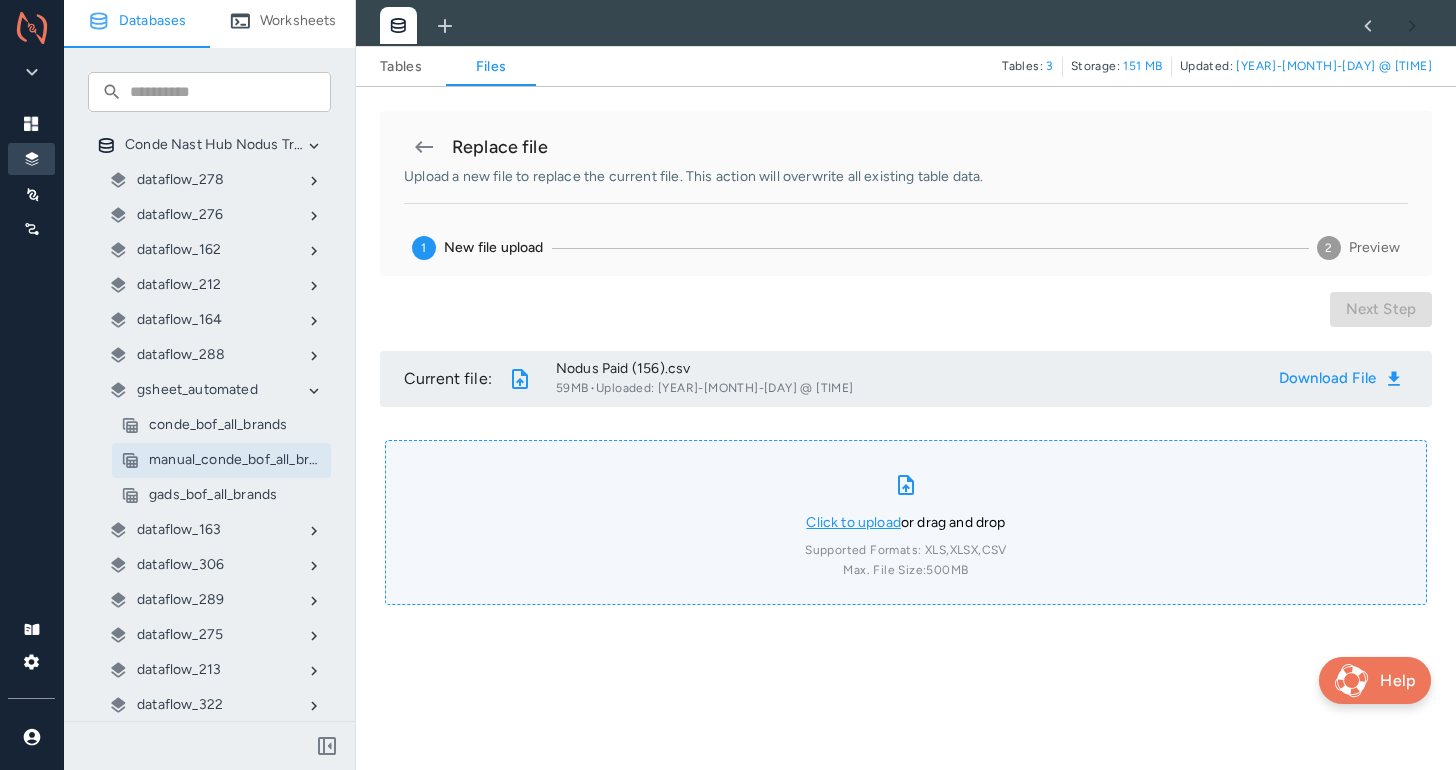 click on "Click to upload" at bounding box center (853, 522) 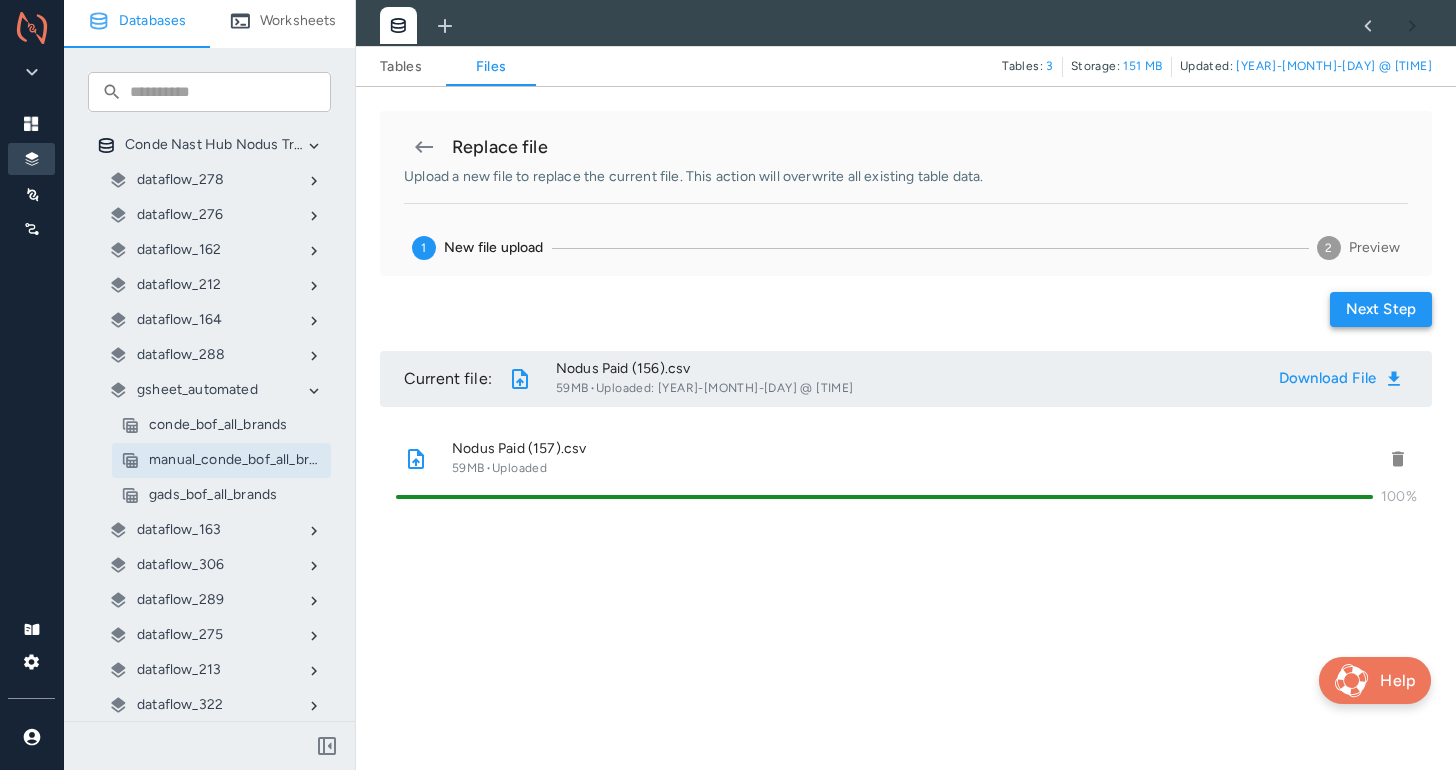 click on "Next step" at bounding box center (1381, 309) 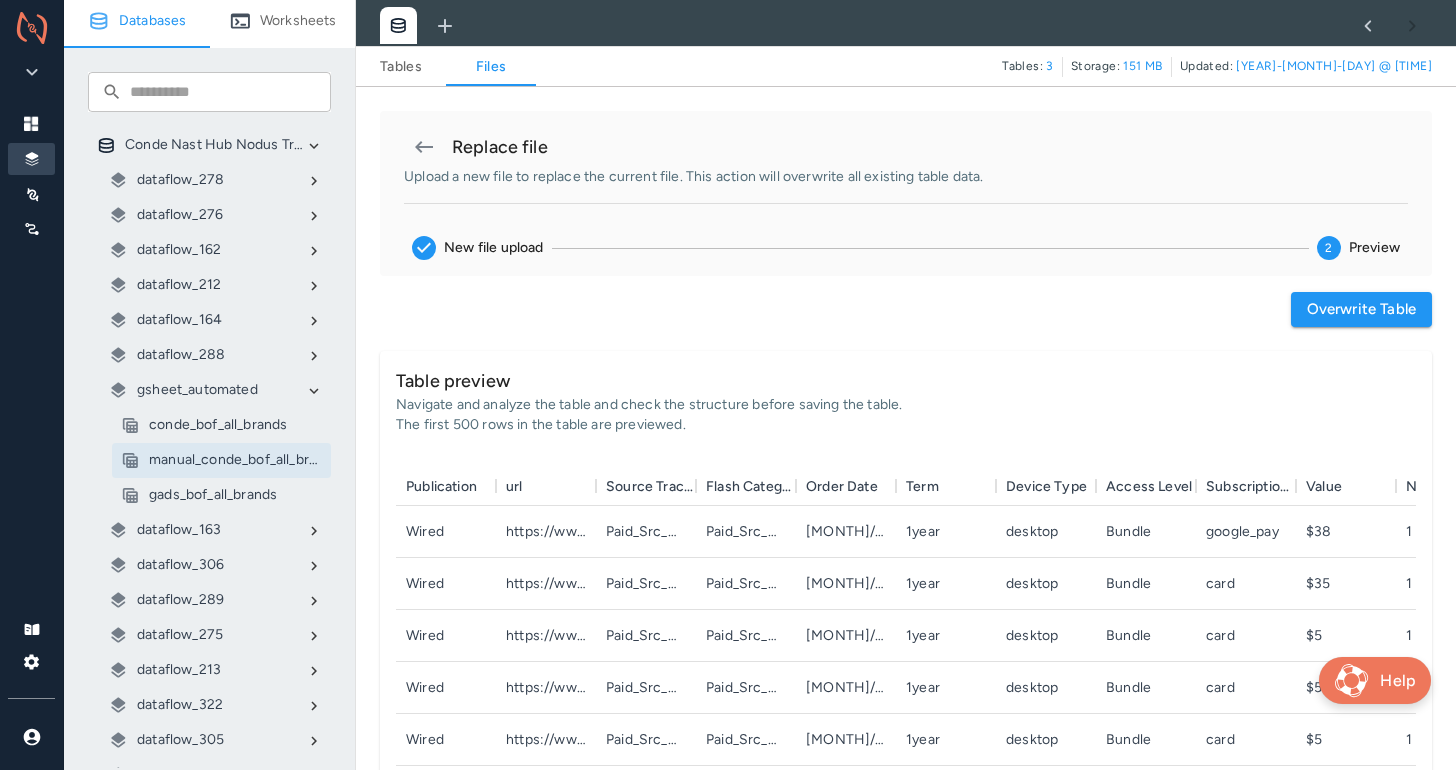 scroll, scrollTop: 1, scrollLeft: 1, axis: both 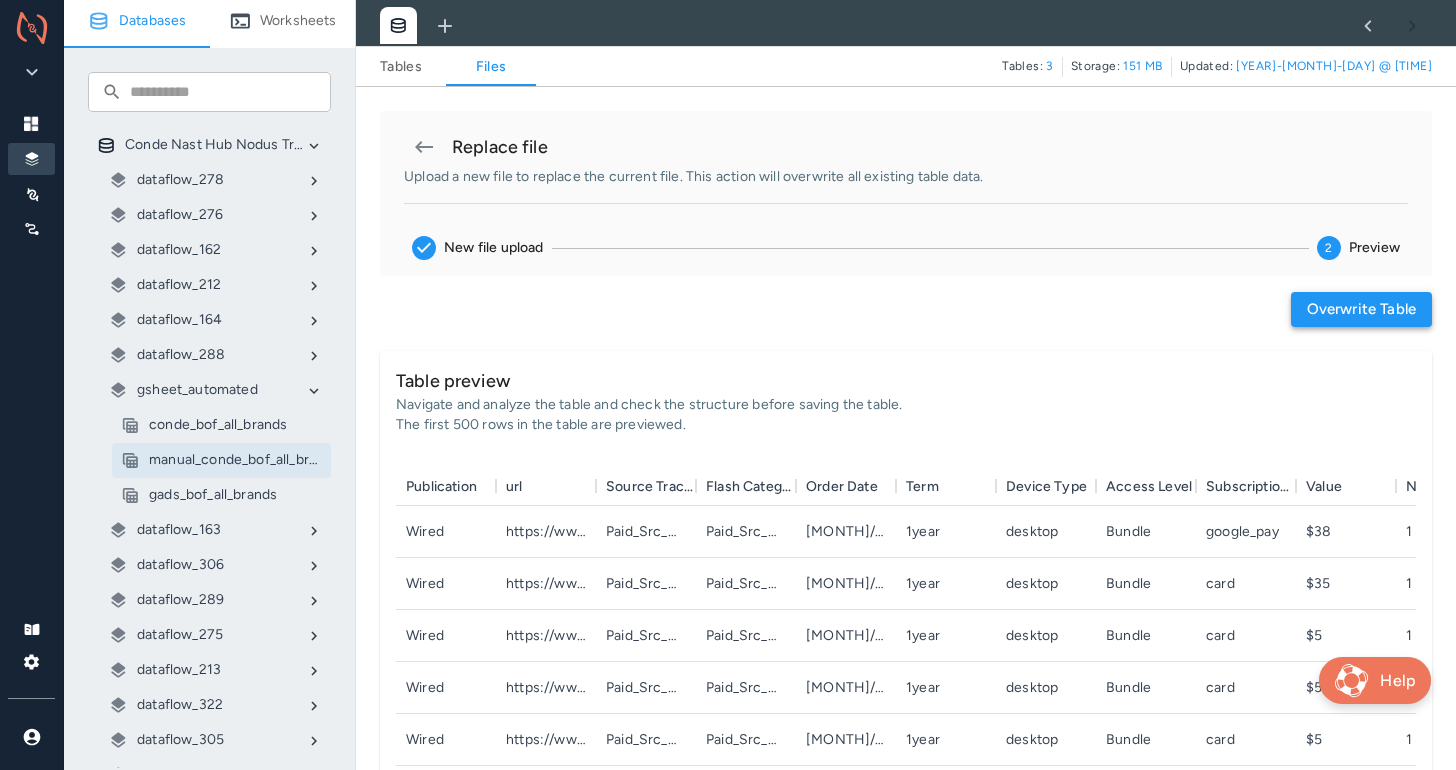 click on "Overwrite table" at bounding box center (1361, 309) 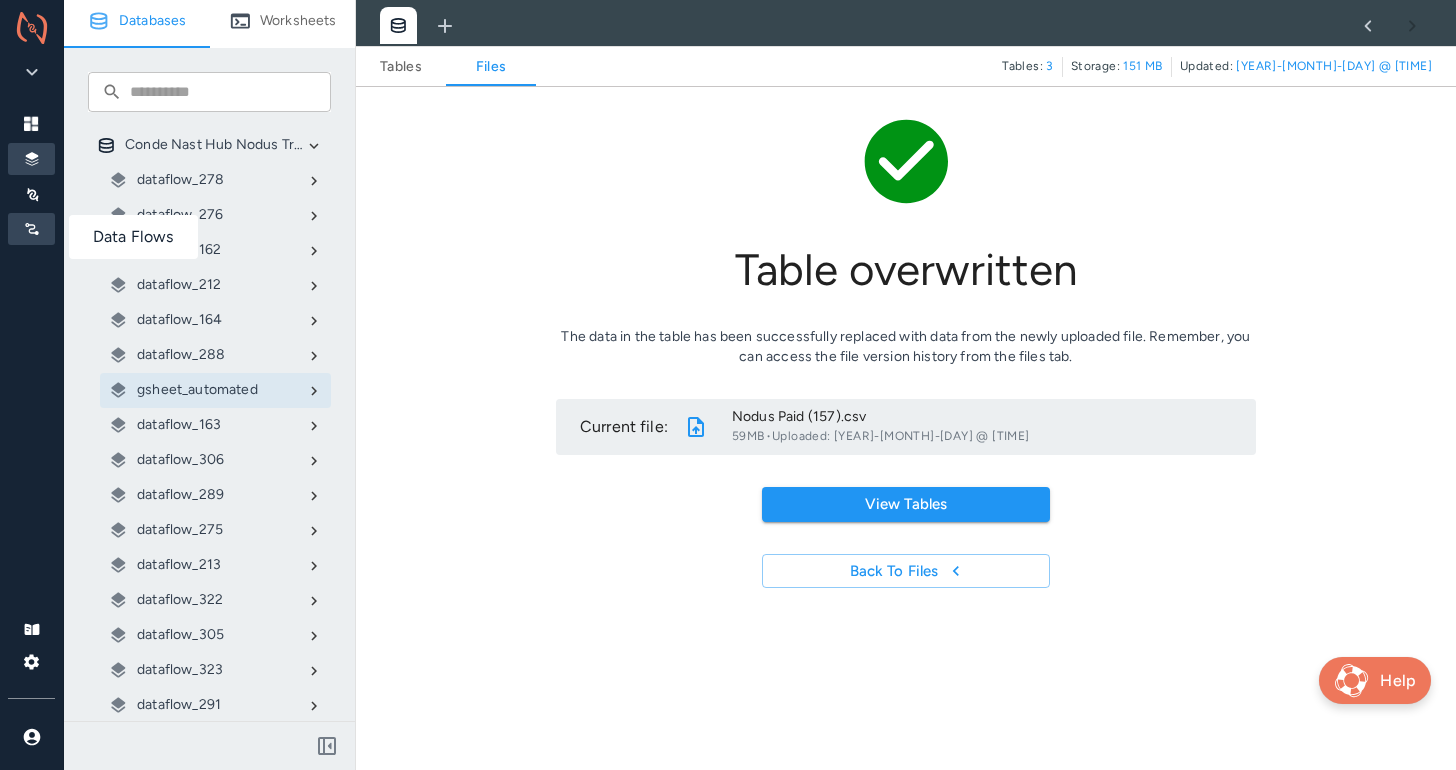 click 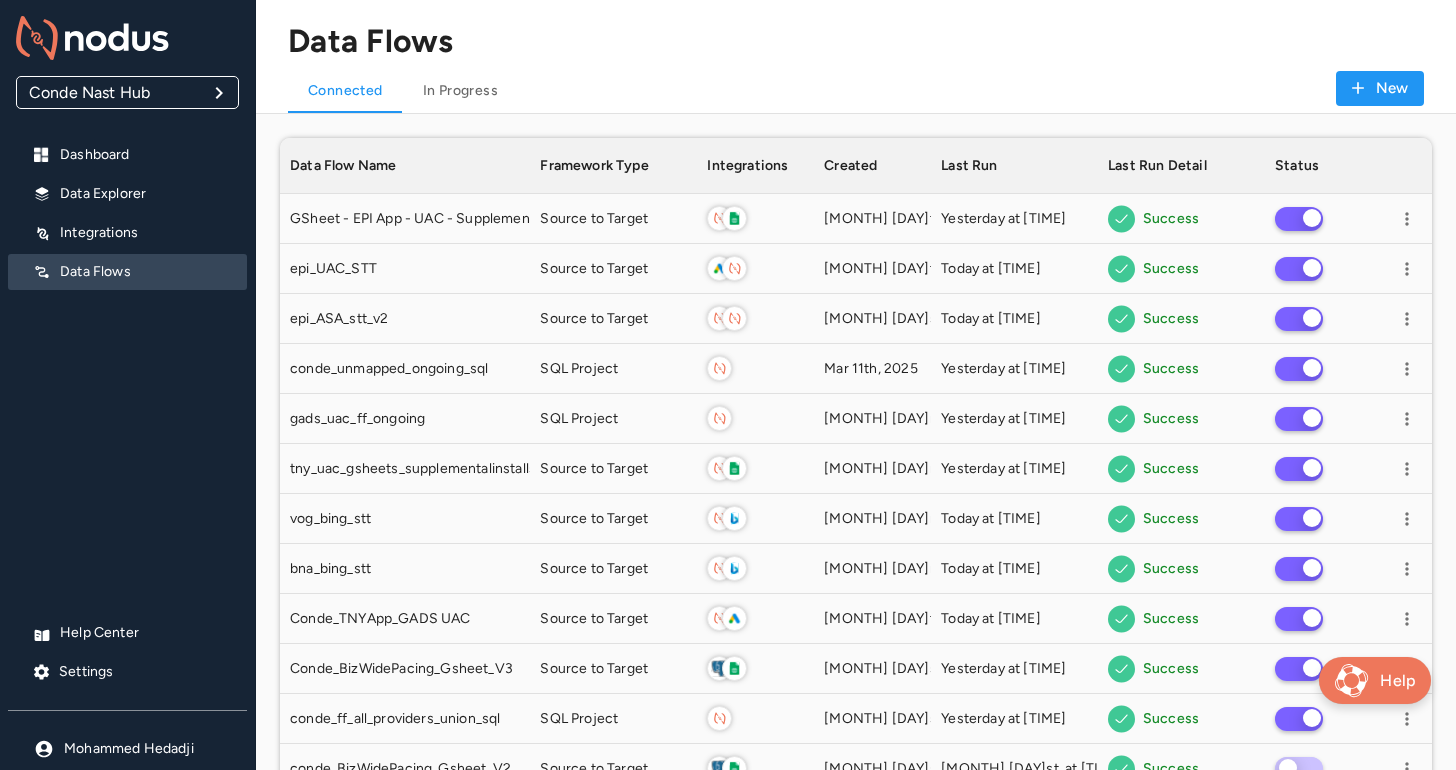 scroll, scrollTop: 1, scrollLeft: 1, axis: both 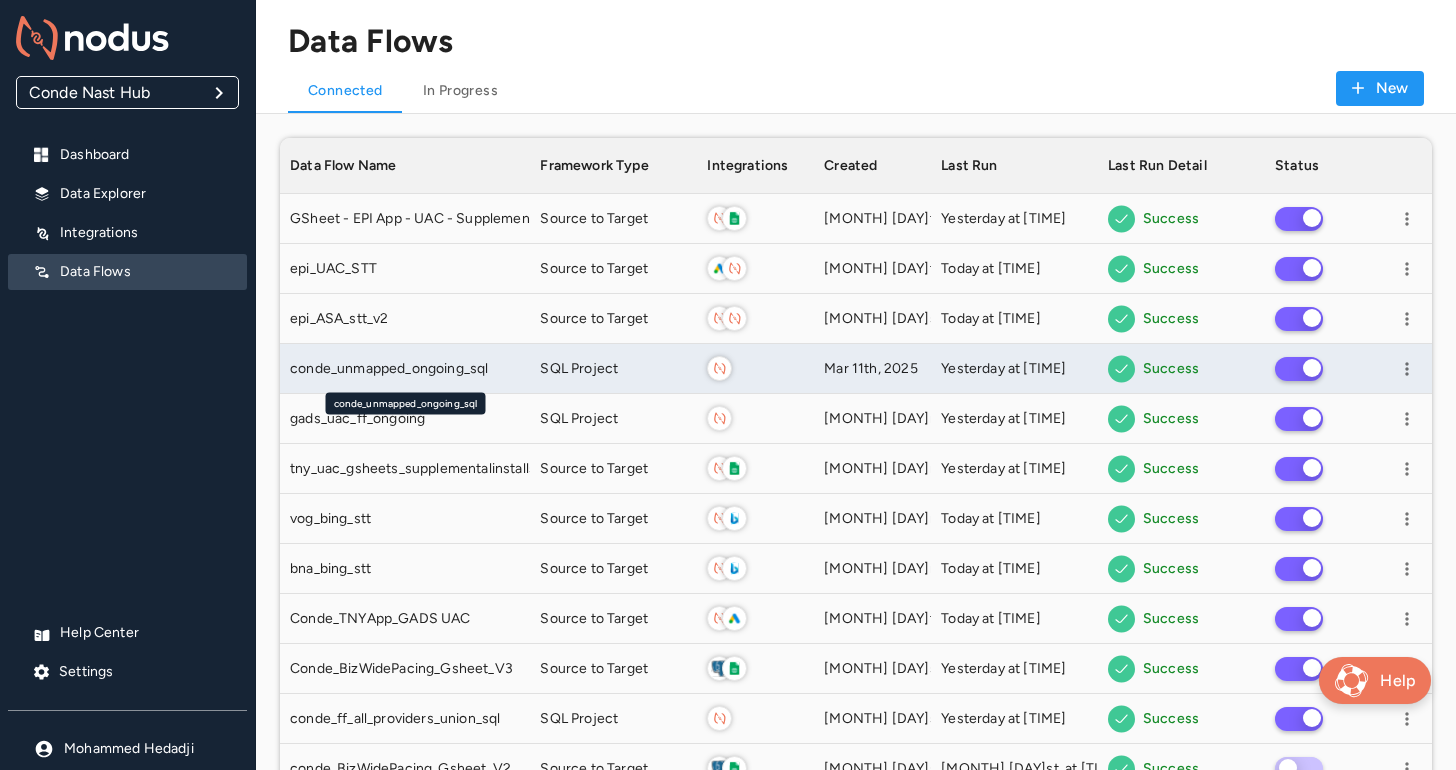 click on "conde_unmapped_ongoing_sql" at bounding box center (389, 369) 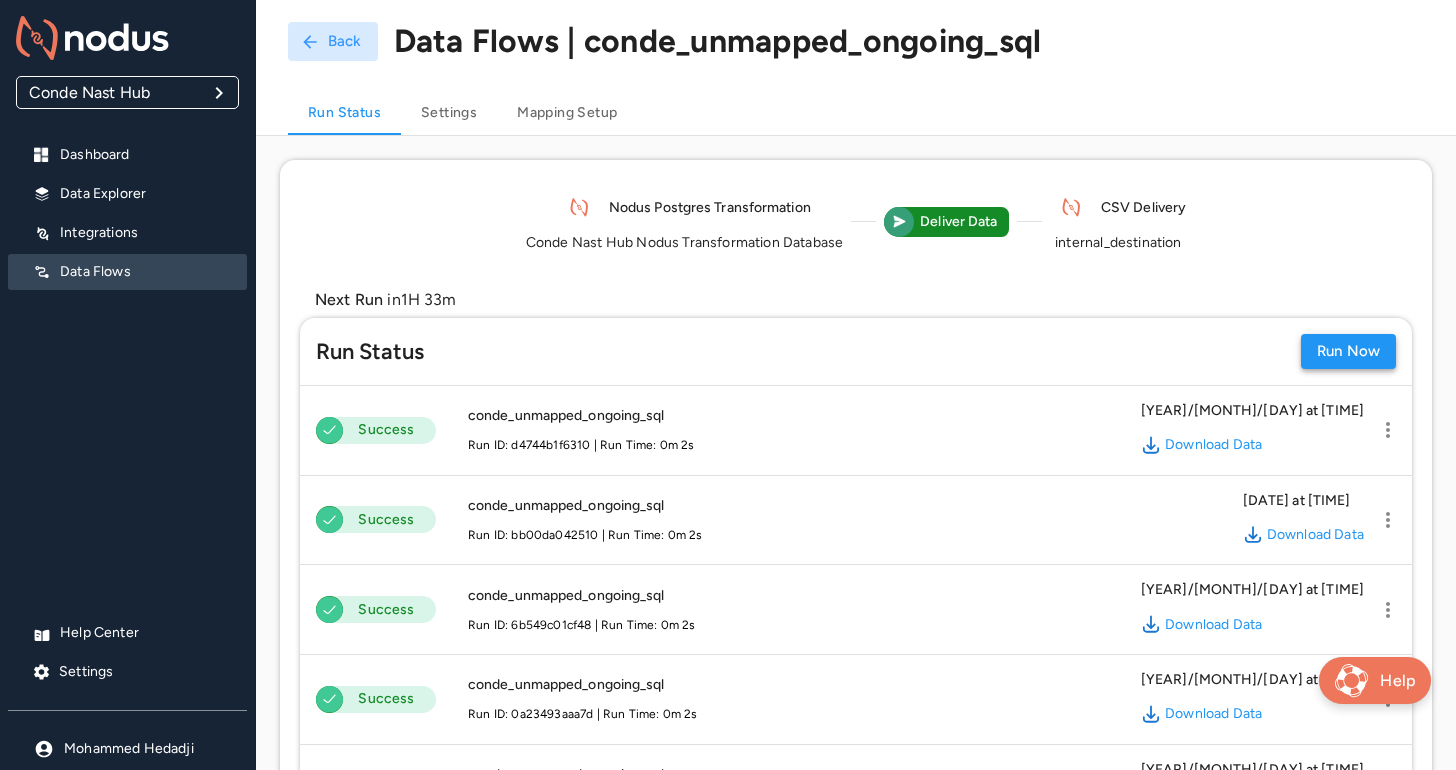 click on "Run Now" at bounding box center (1348, 351) 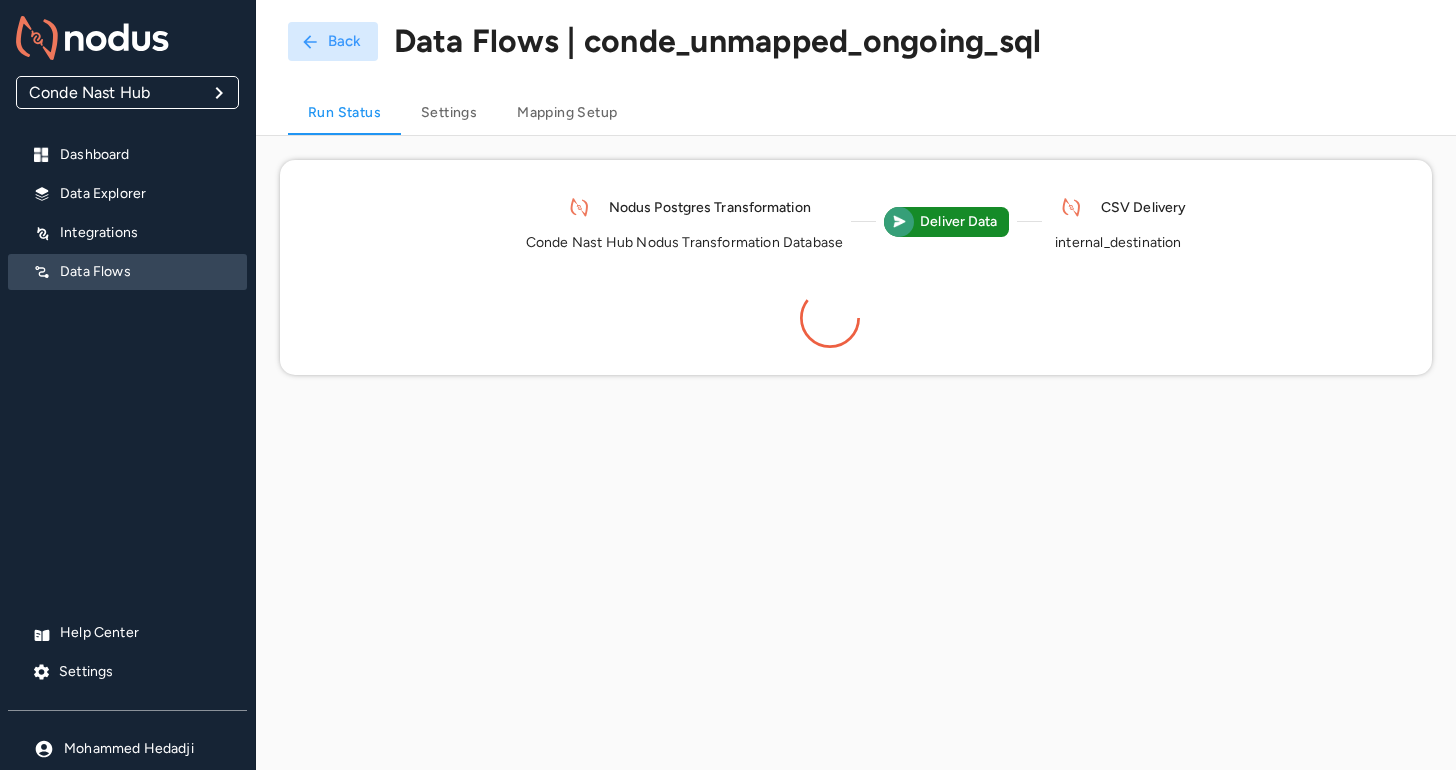scroll, scrollTop: 0, scrollLeft: 0, axis: both 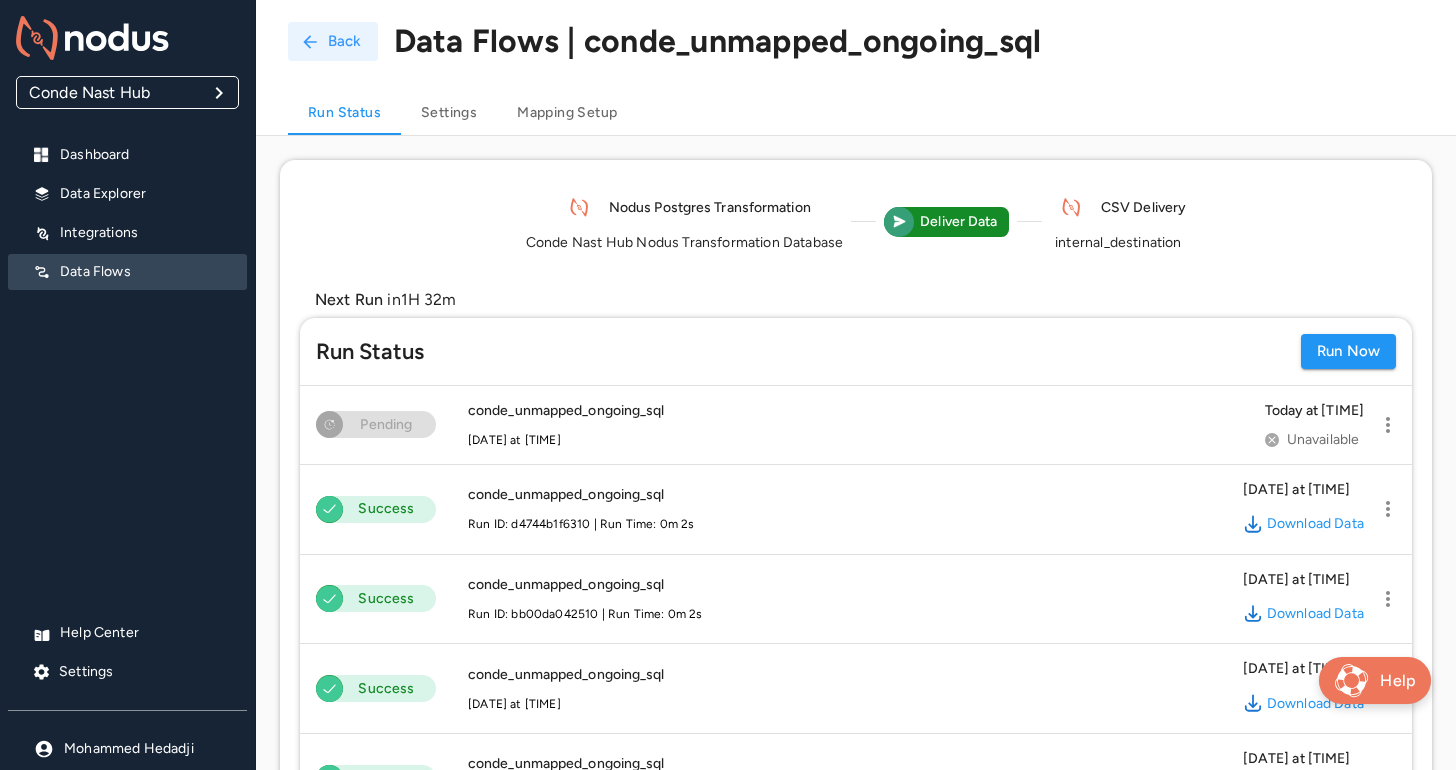 click on "Back" at bounding box center (333, 41) 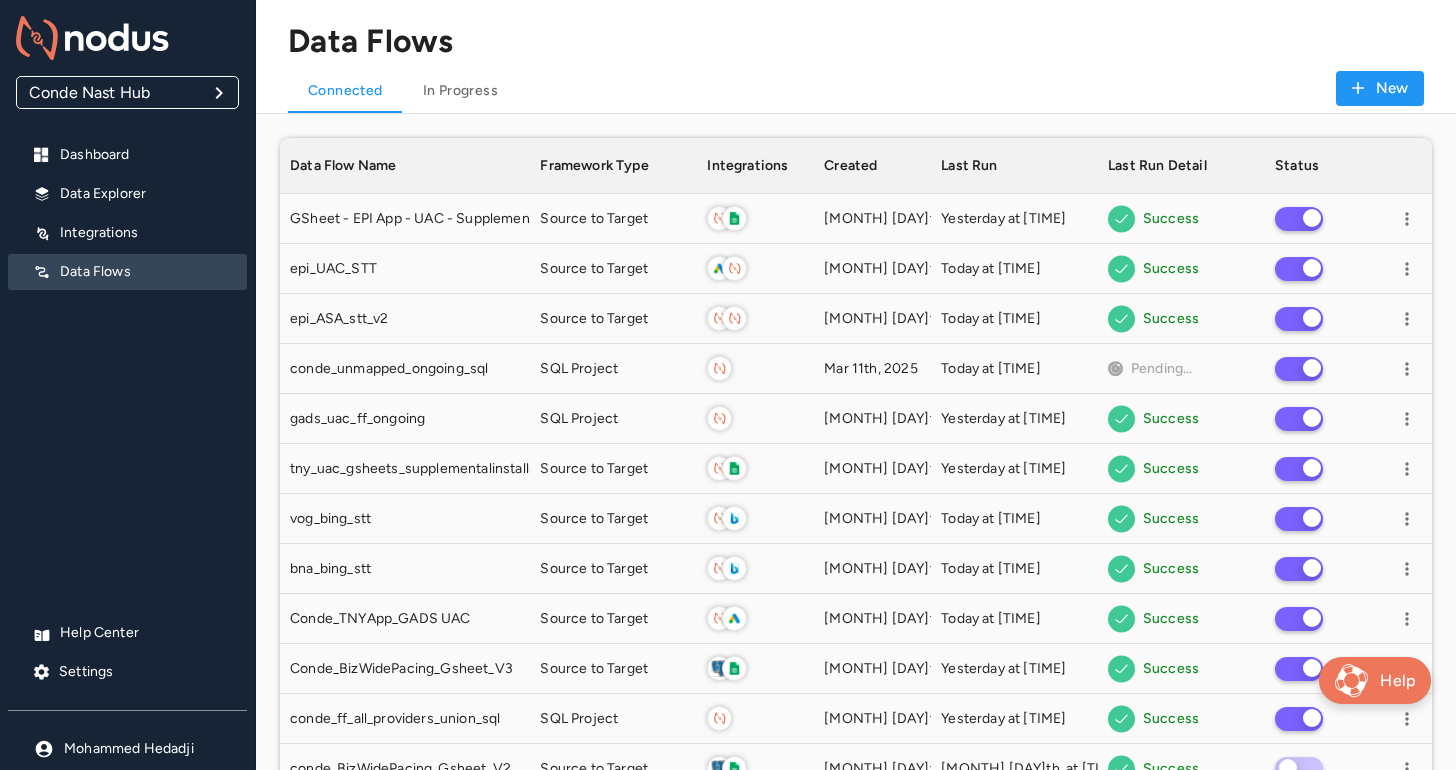 scroll, scrollTop: 1, scrollLeft: 1, axis: both 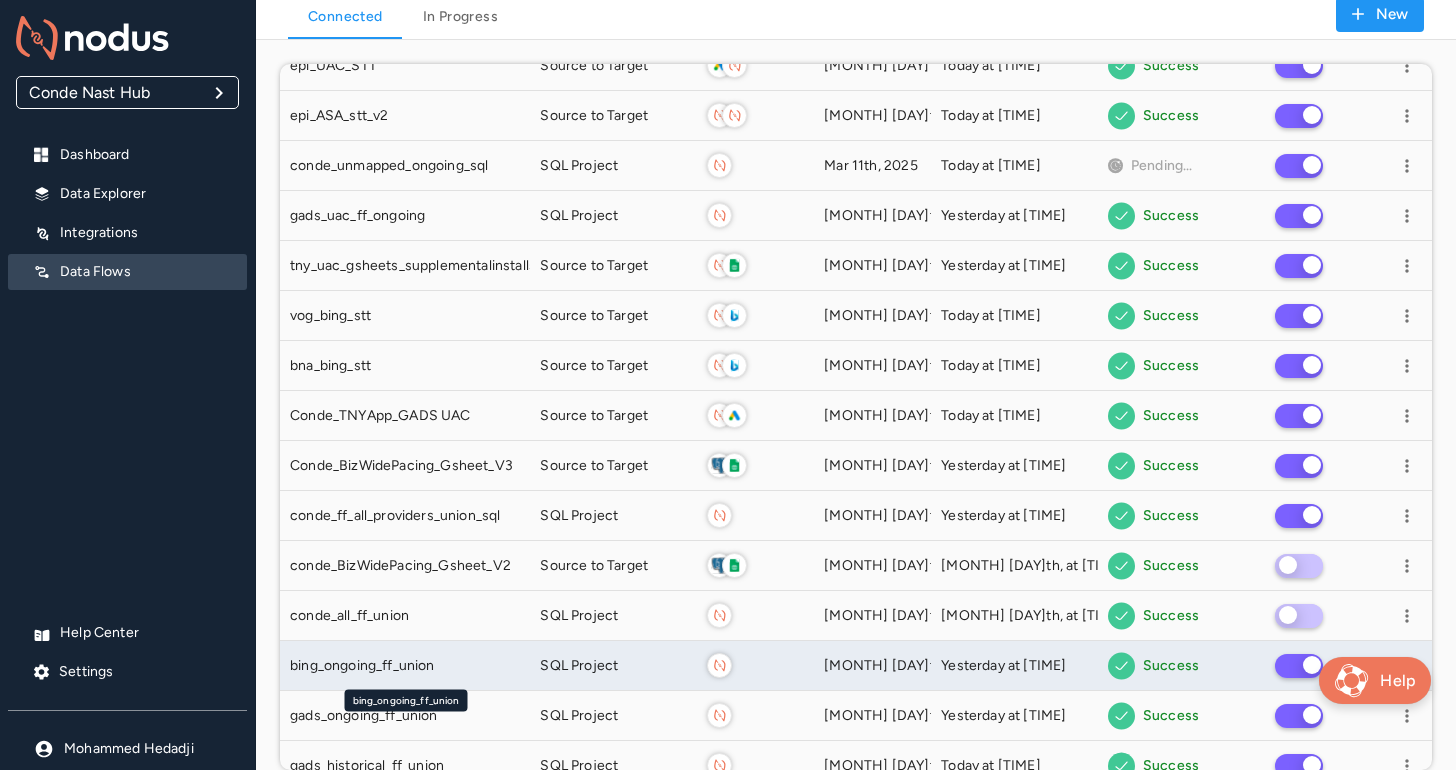 click on "bing_ongoing_ff_union" at bounding box center (405, 666) 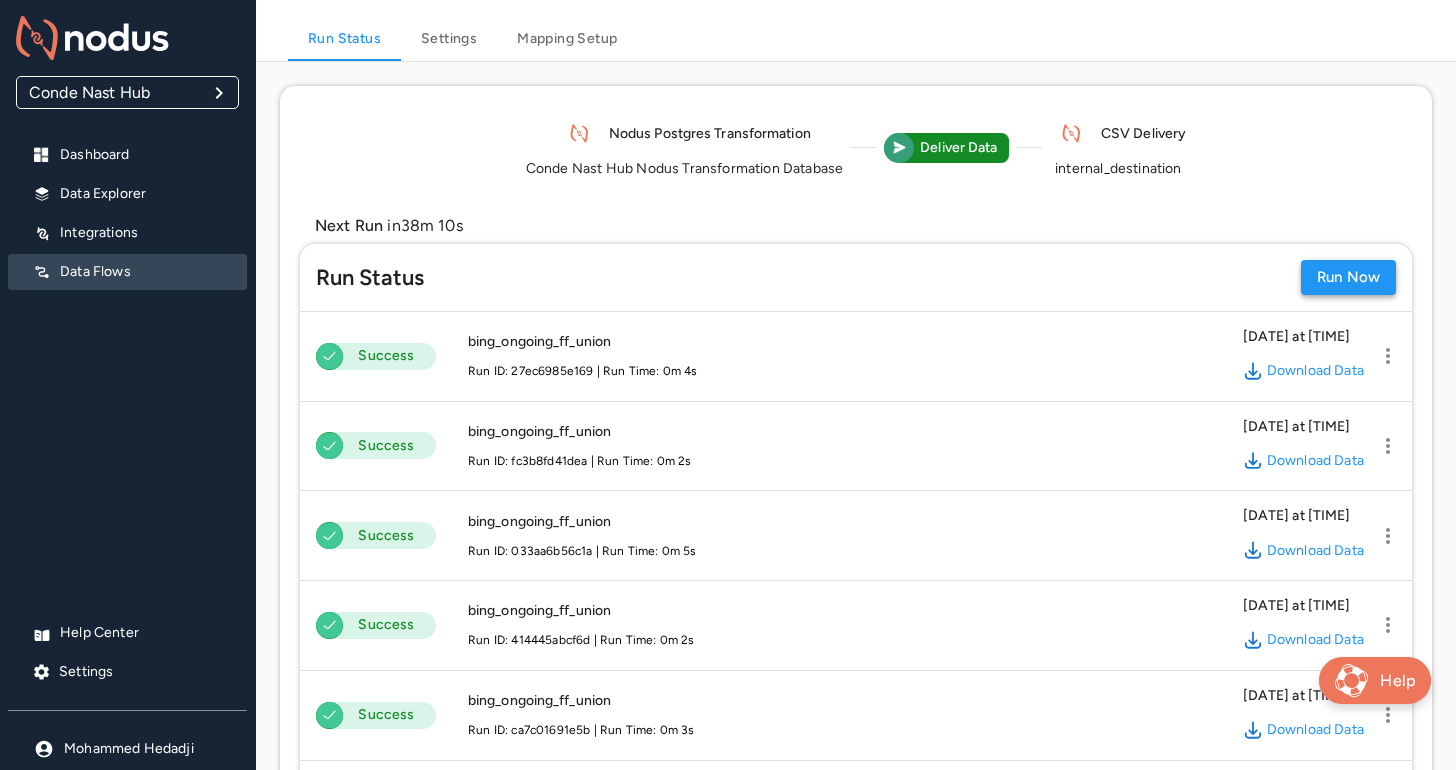 click on "Run Now" at bounding box center (1348, 277) 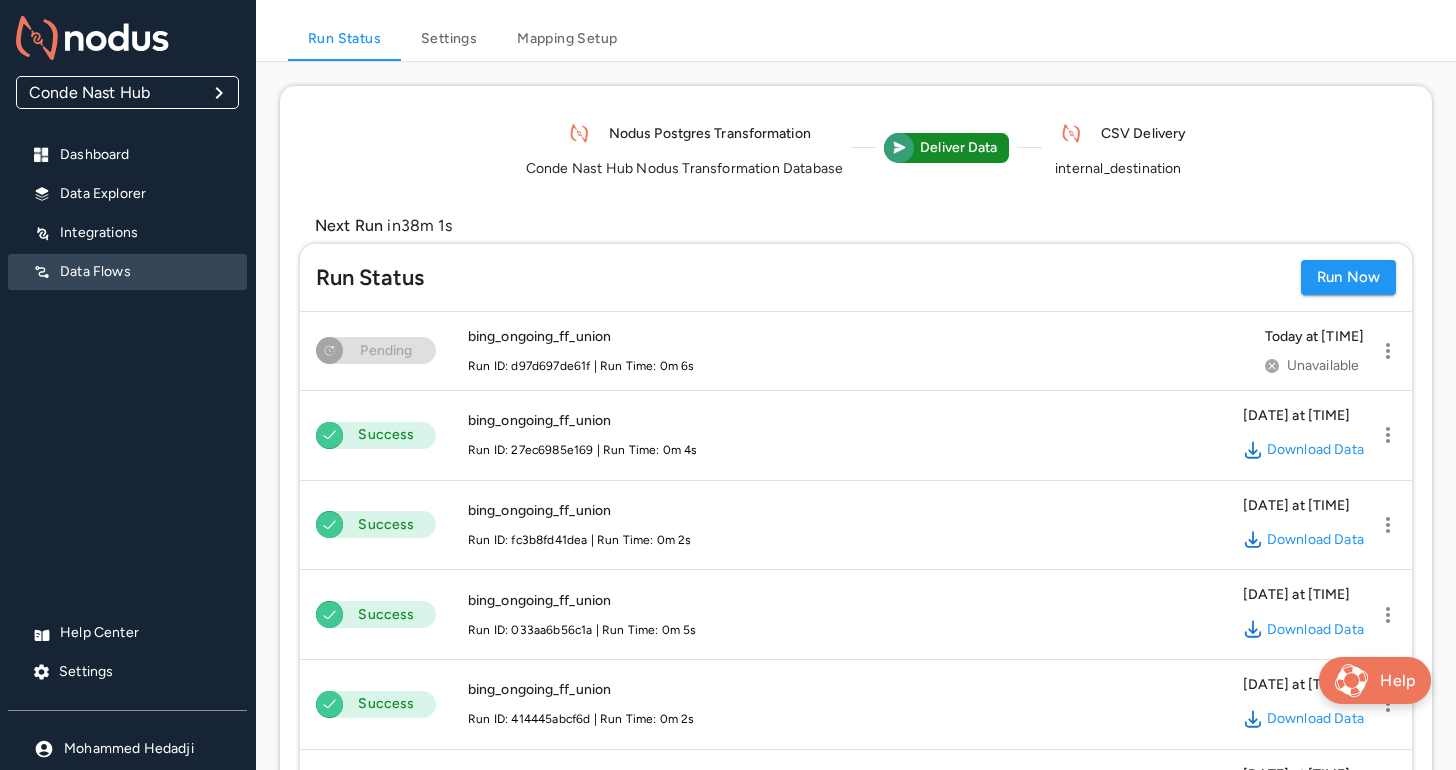 scroll, scrollTop: 0, scrollLeft: 0, axis: both 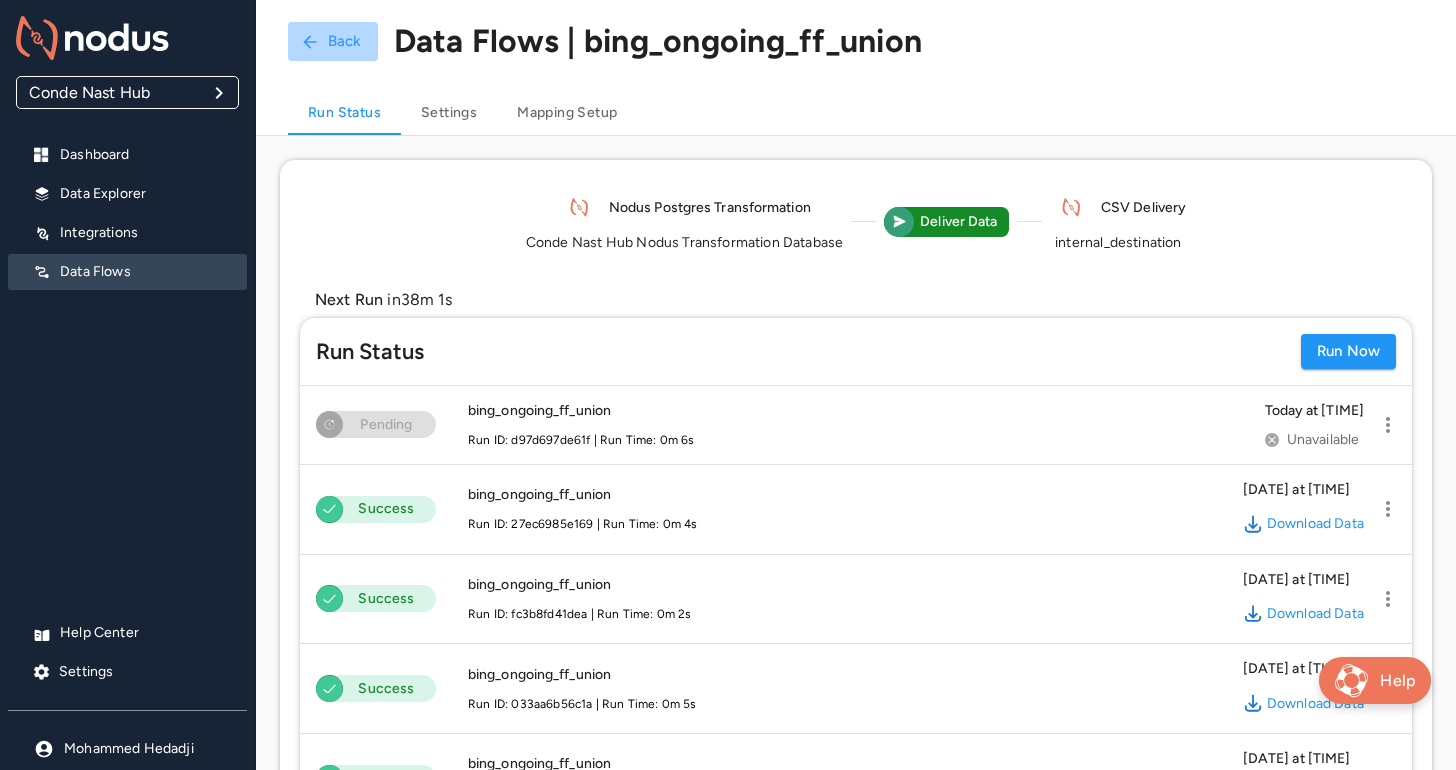 click on "Back" at bounding box center (333, 41) 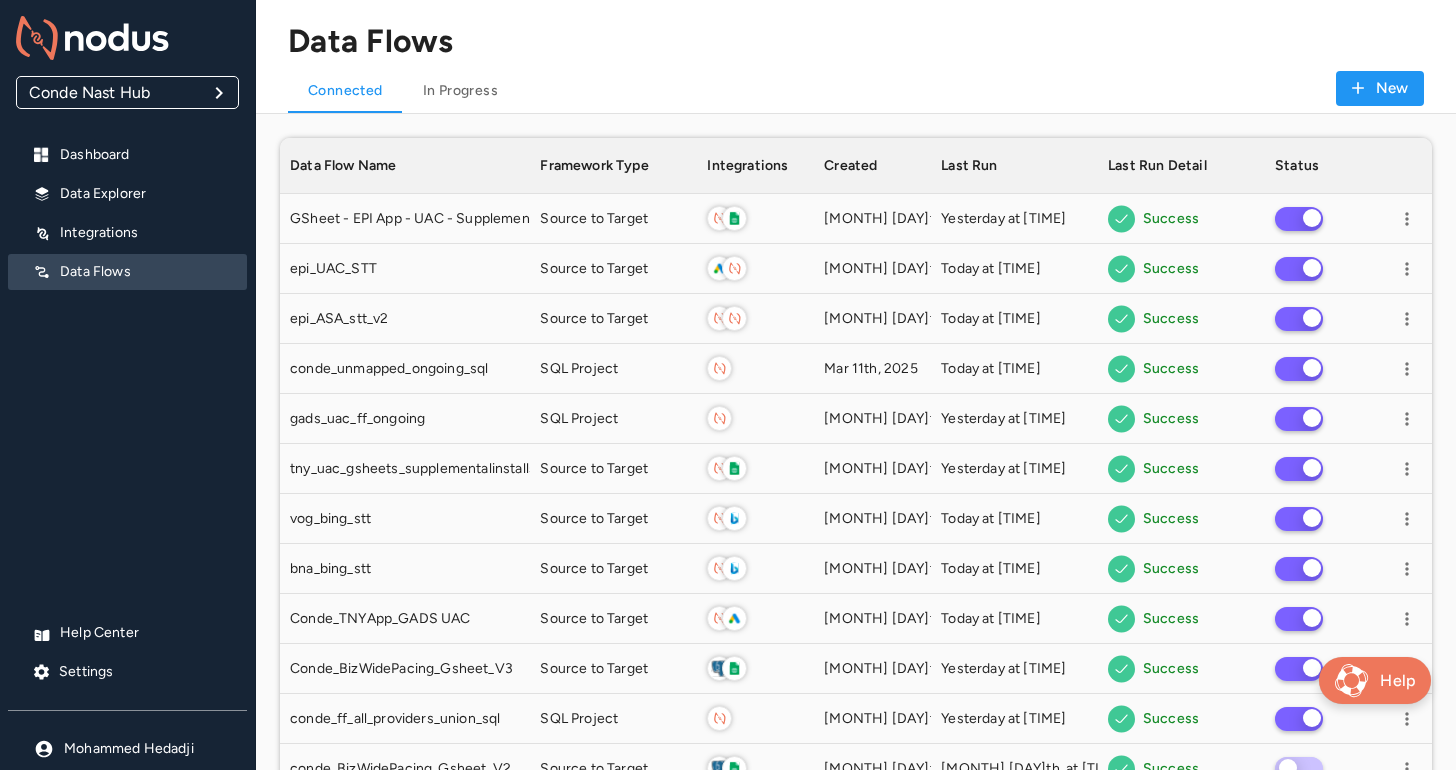 scroll, scrollTop: 1, scrollLeft: 1, axis: both 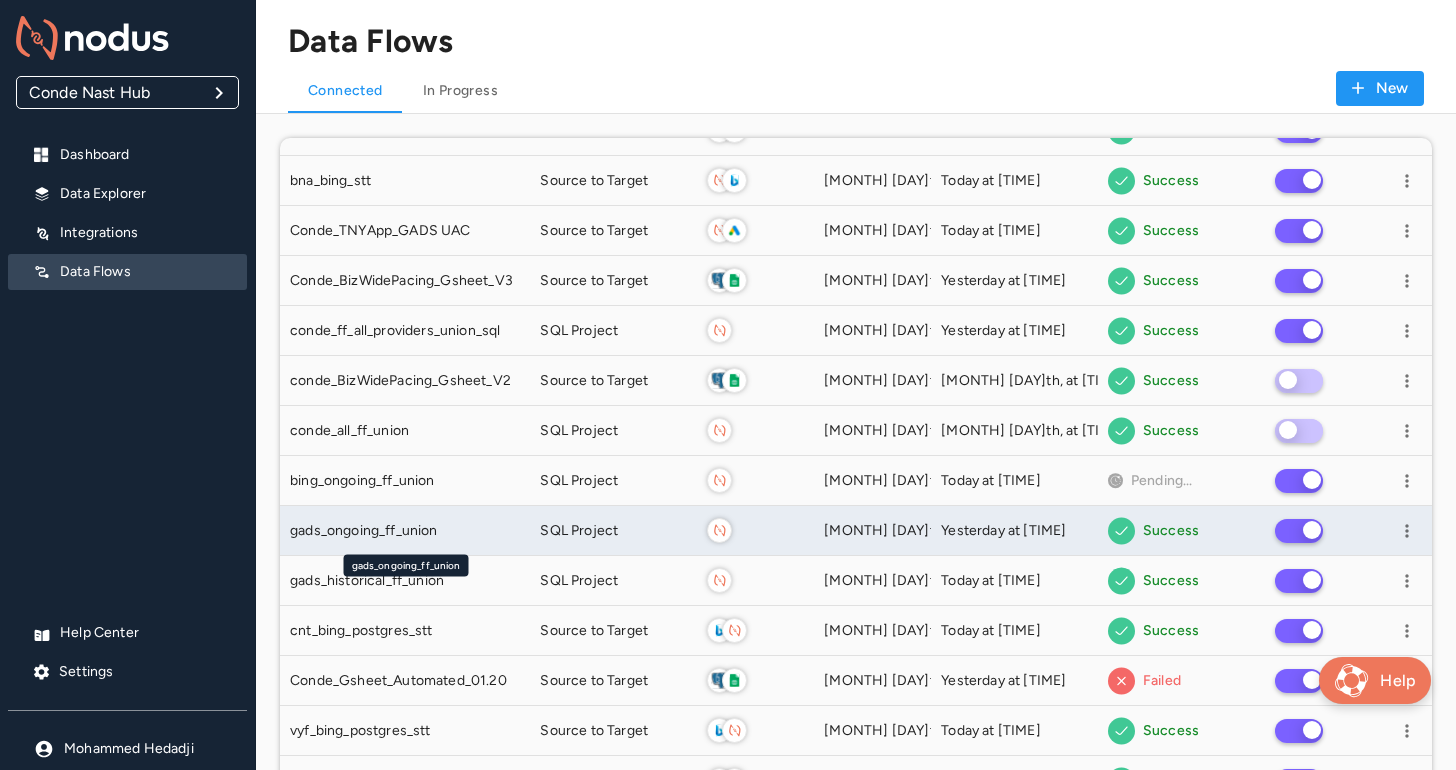 click on "gads_ongoing_ff_union" at bounding box center (405, 531) 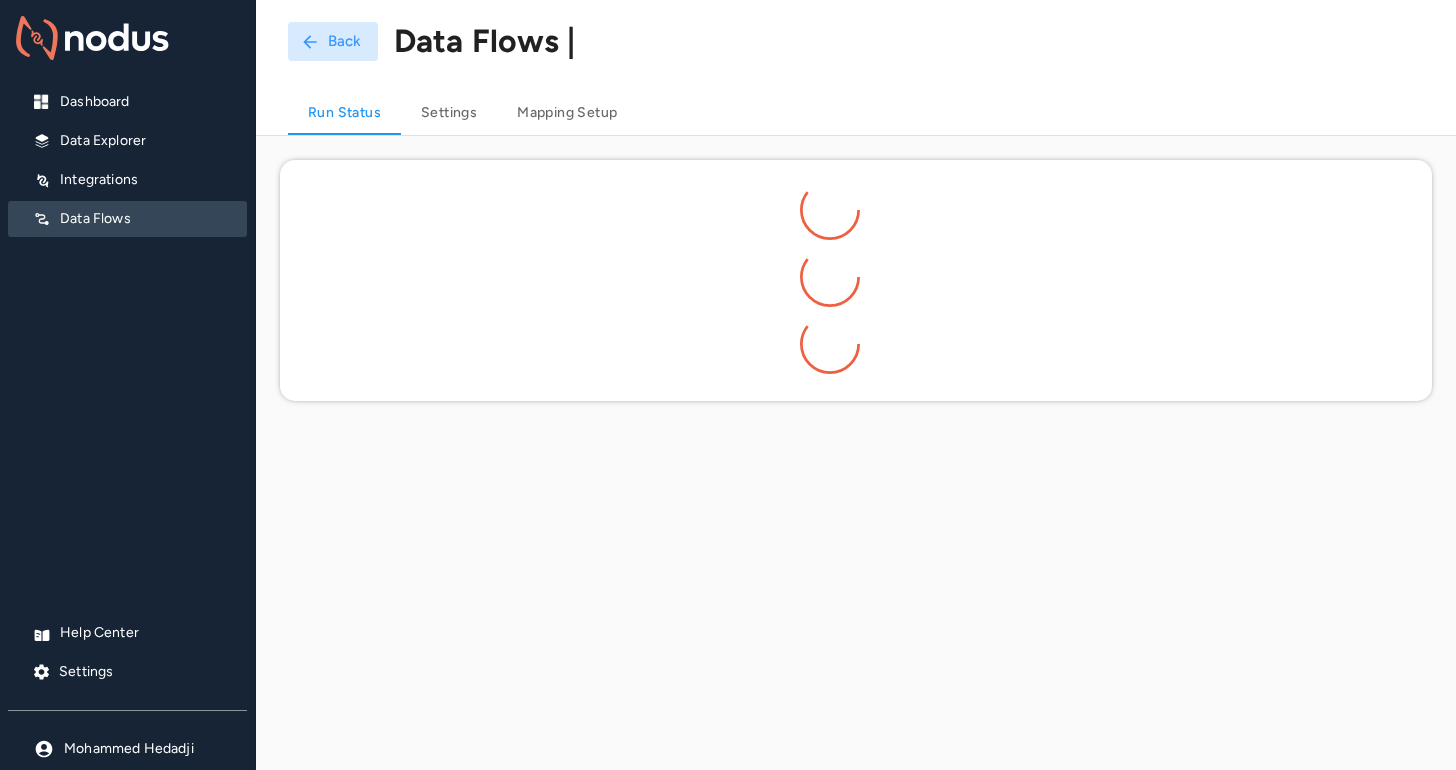 scroll, scrollTop: 0, scrollLeft: 0, axis: both 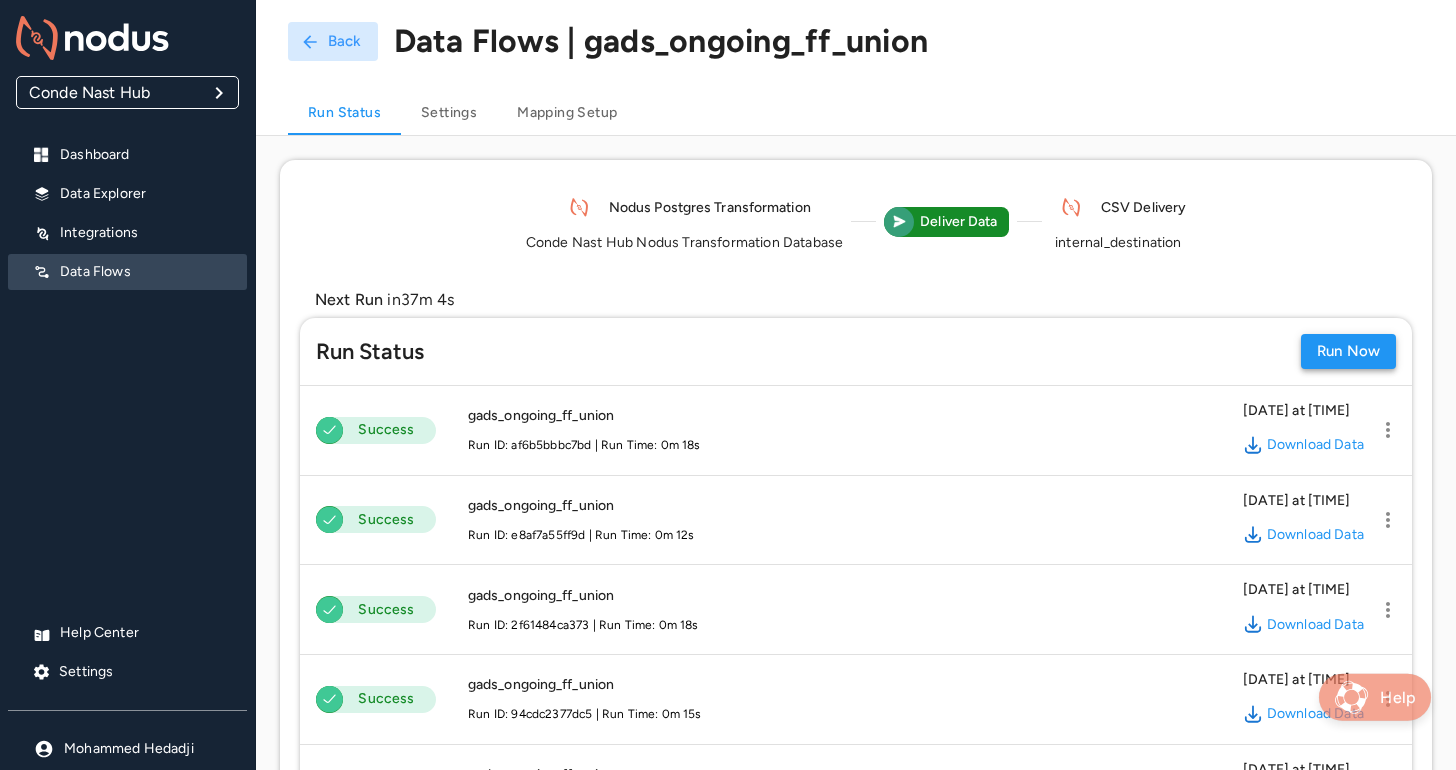 click on "Run Now" at bounding box center (1348, 351) 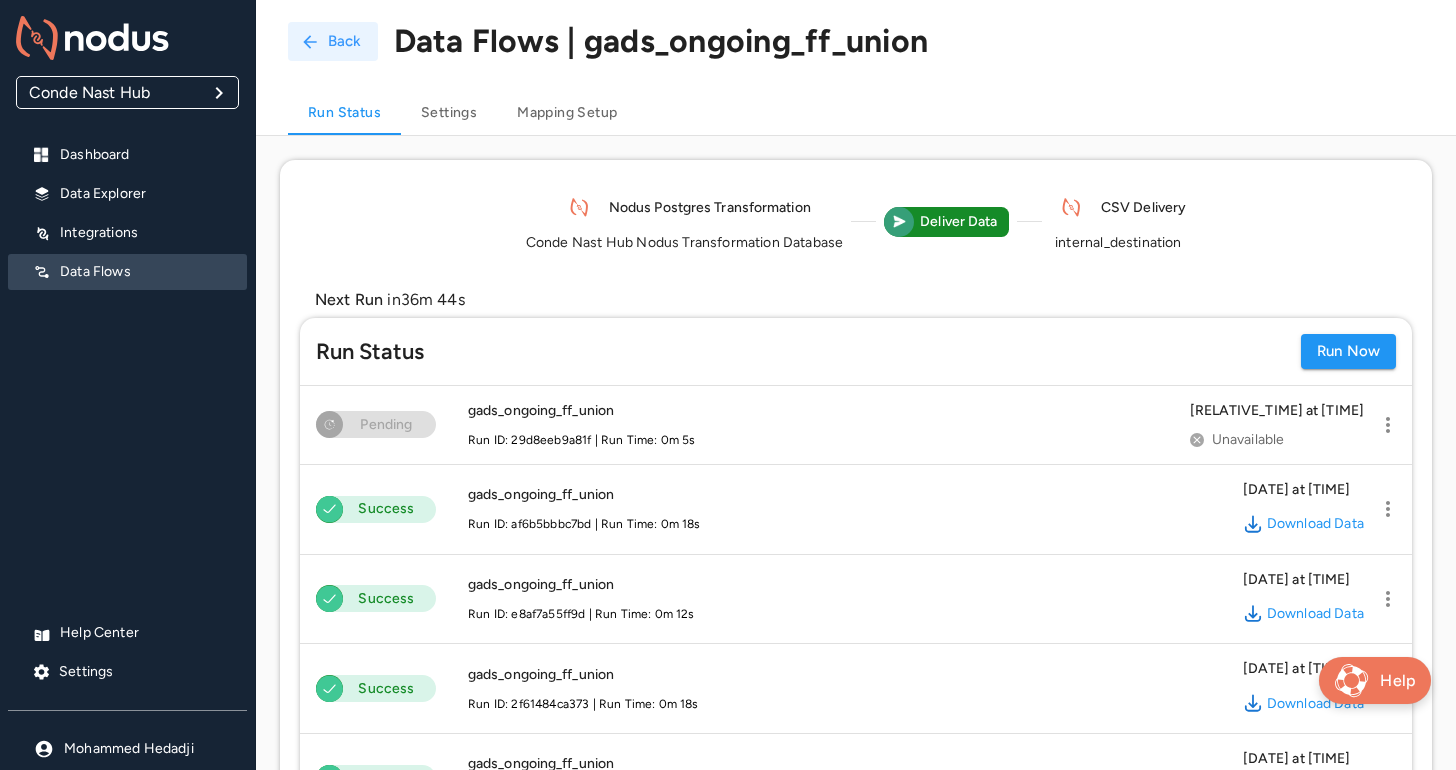 click on "Back" at bounding box center (333, 41) 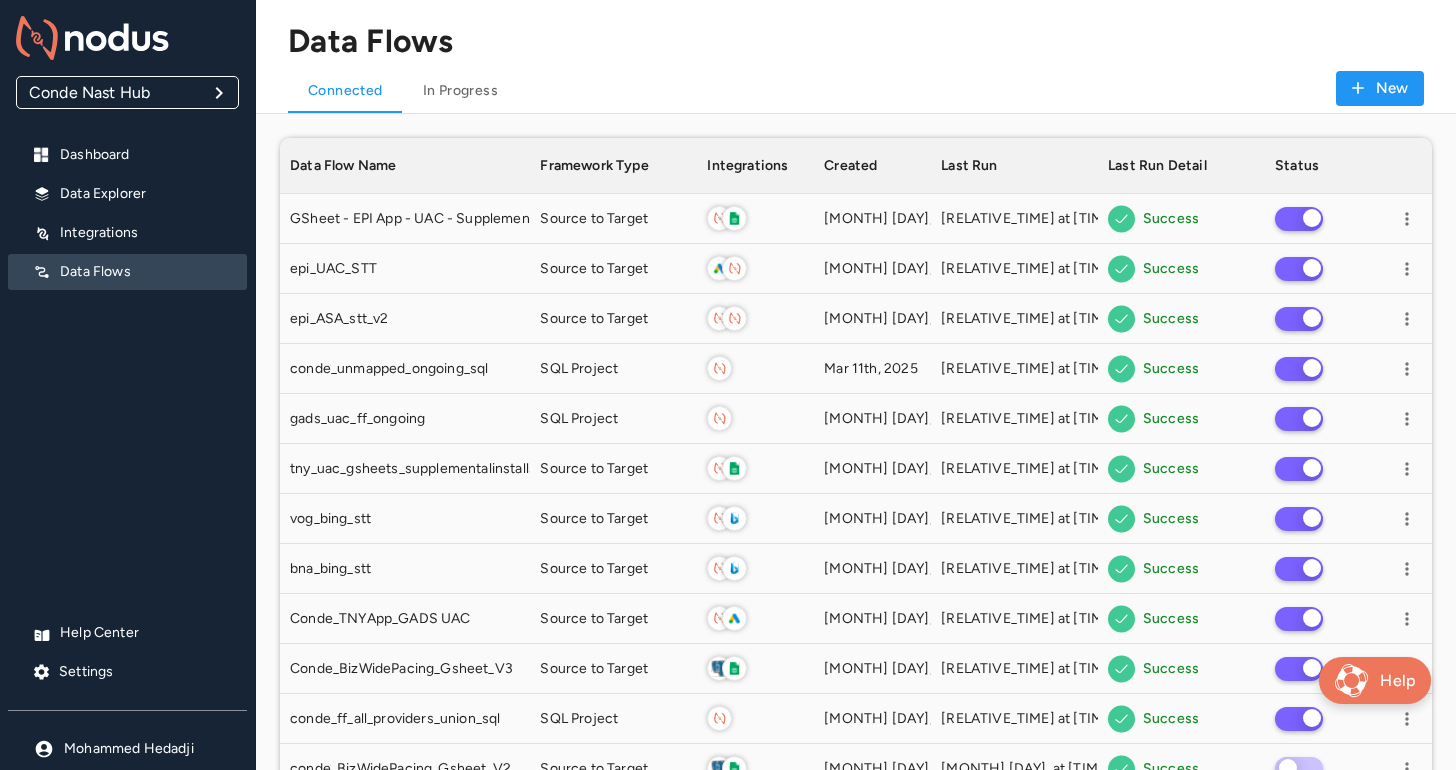scroll, scrollTop: 1, scrollLeft: 1, axis: both 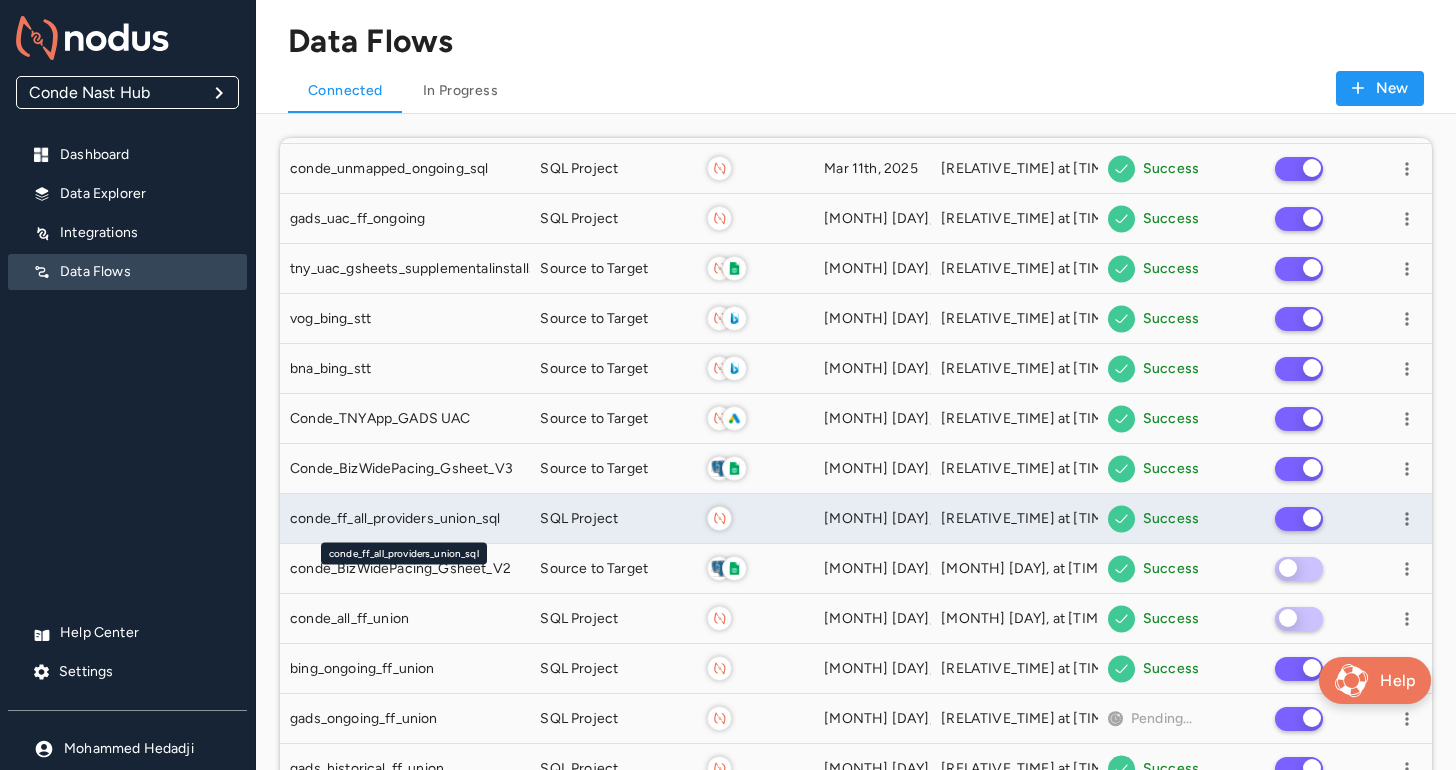 click on "conde_ff_all_providers_union_sql" at bounding box center [395, 519] 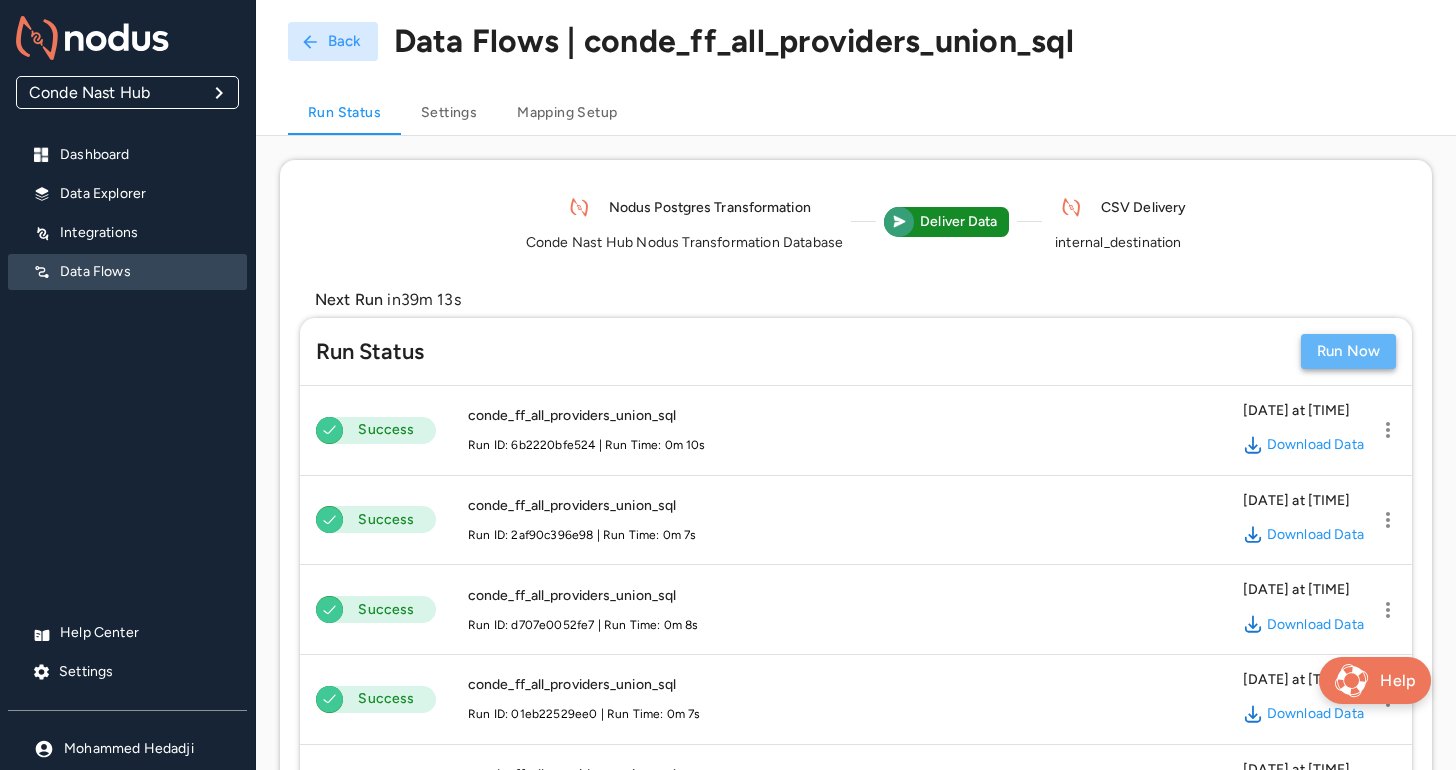 click on "Run Now" at bounding box center (1348, 351) 